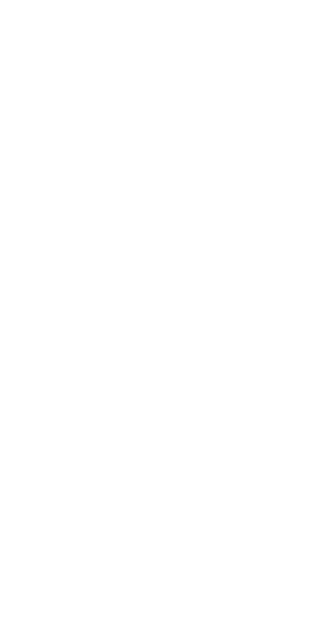 scroll, scrollTop: 0, scrollLeft: 0, axis: both 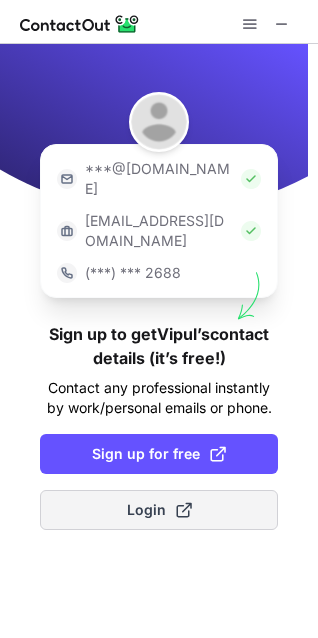 click on "Login" at bounding box center [159, 510] 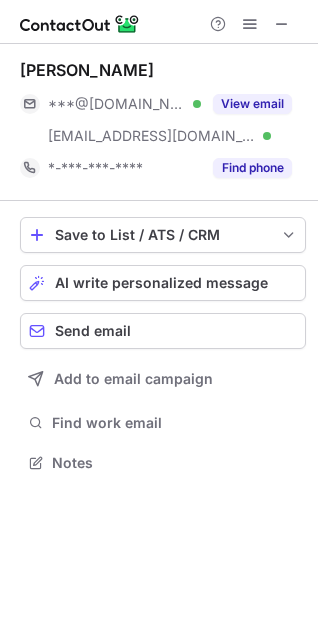 scroll, scrollTop: 10, scrollLeft: 9, axis: both 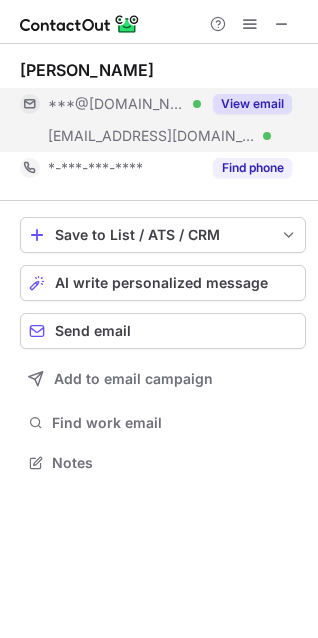 click on "View email" at bounding box center (252, 104) 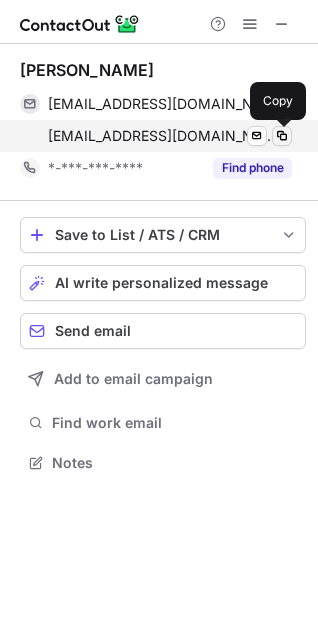 click at bounding box center [282, 136] 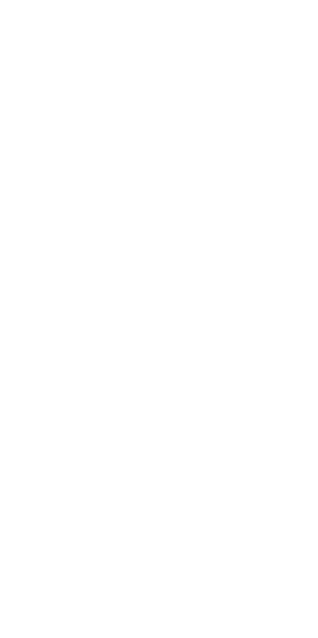 scroll, scrollTop: 0, scrollLeft: 0, axis: both 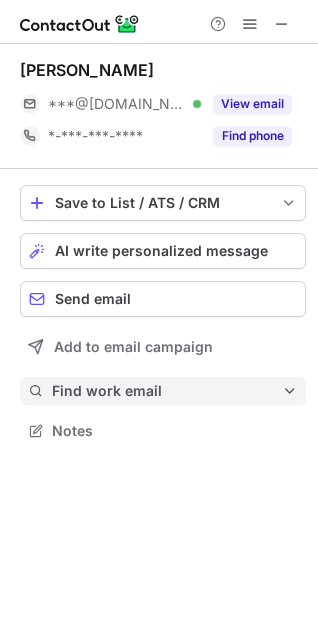 click on "Find work email" at bounding box center [167, 391] 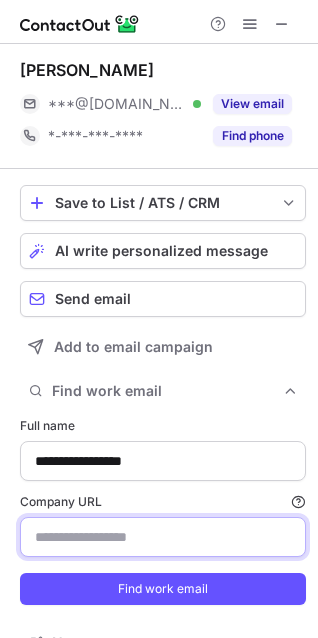 click on "Company URL Finding work email will consume 1 credit if a match is found." at bounding box center [163, 537] 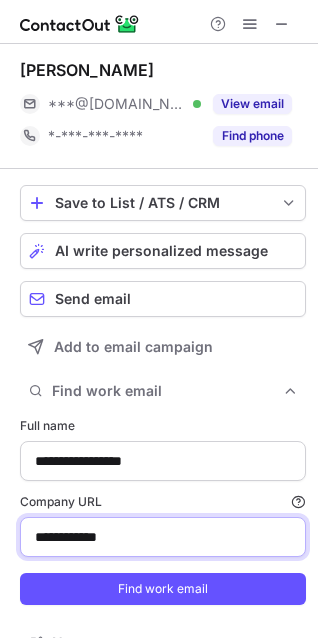 type on "**********" 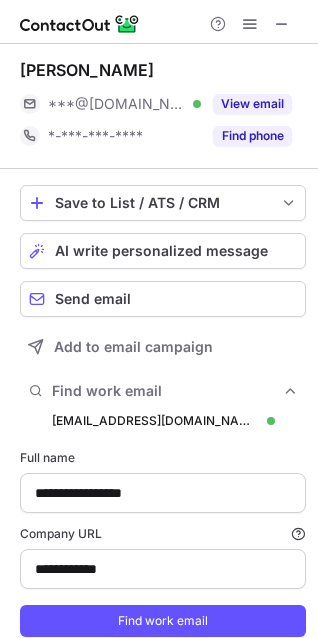 scroll, scrollTop: 10, scrollLeft: 10, axis: both 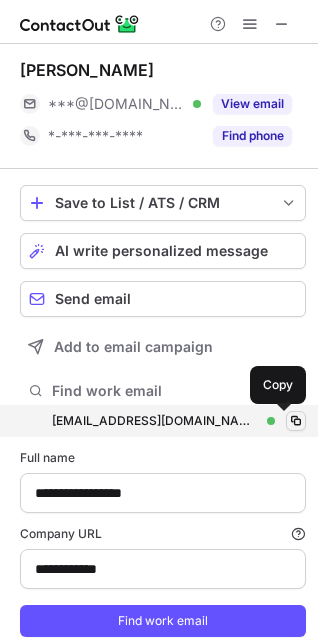 click at bounding box center (296, 421) 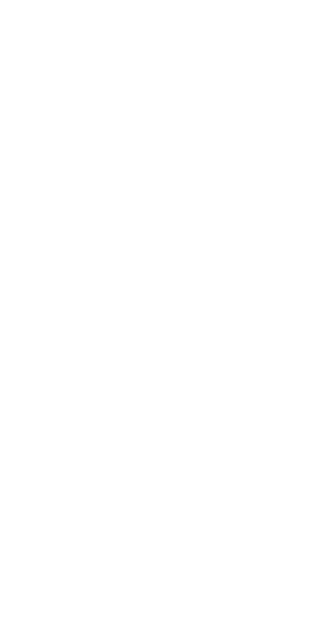 scroll, scrollTop: 0, scrollLeft: 0, axis: both 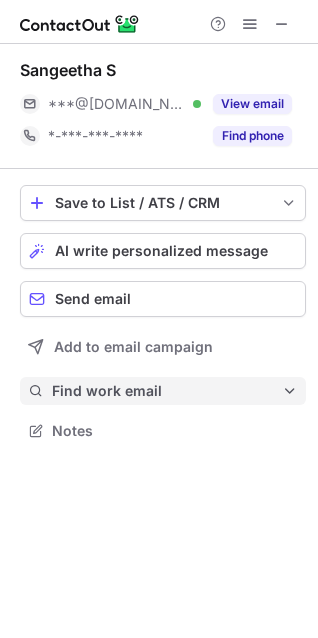 click on "Find work email" at bounding box center (167, 391) 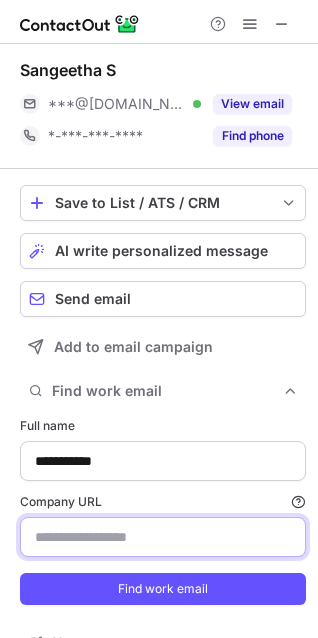 click on "Company URL Finding work email will consume 1 credit if a match is found." at bounding box center (163, 537) 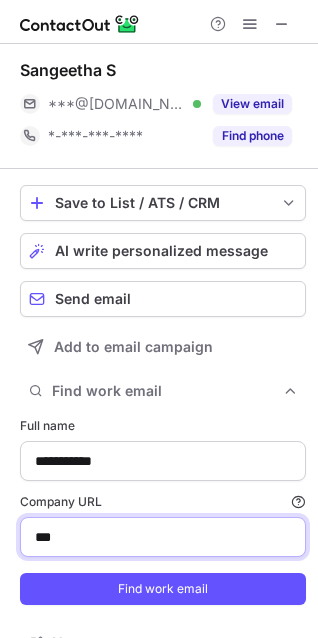 type on "**********" 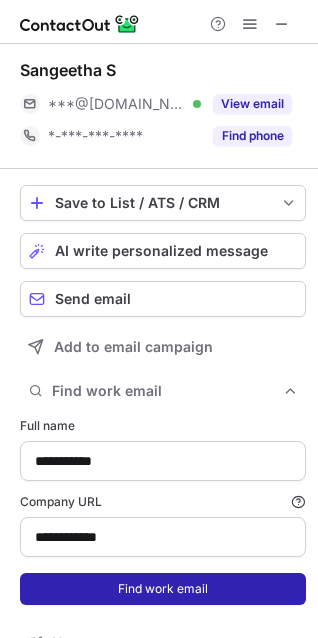 click on "Find work email" at bounding box center (163, 589) 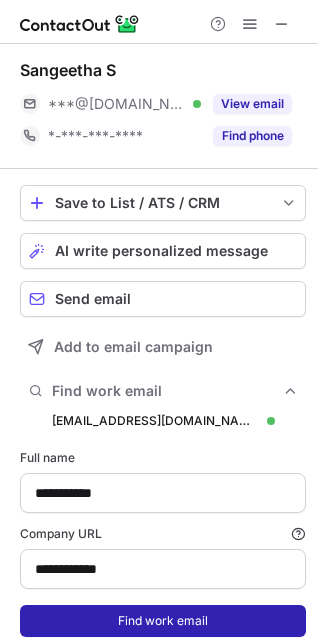 scroll, scrollTop: 10, scrollLeft: 10, axis: both 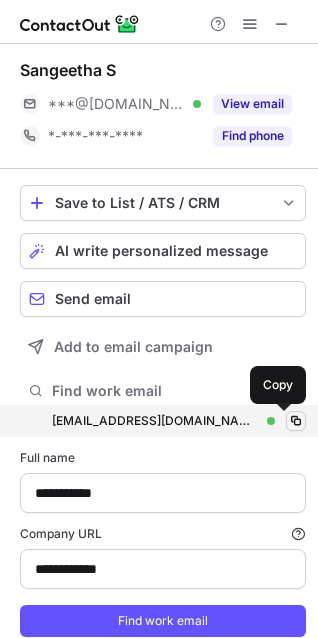 click at bounding box center [296, 421] 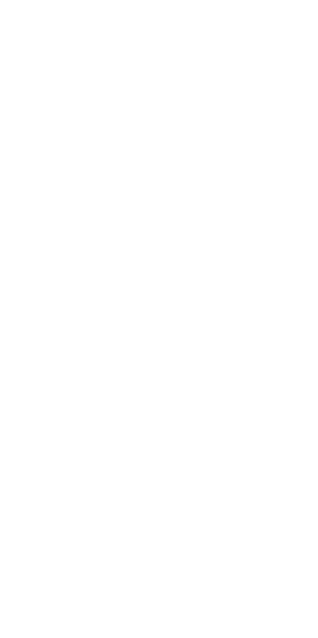 scroll, scrollTop: 0, scrollLeft: 0, axis: both 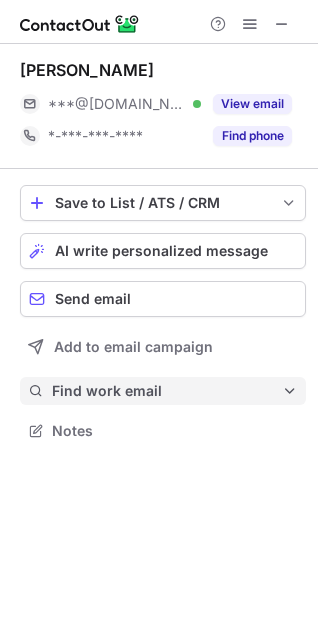 click on "Find work email" at bounding box center (163, 391) 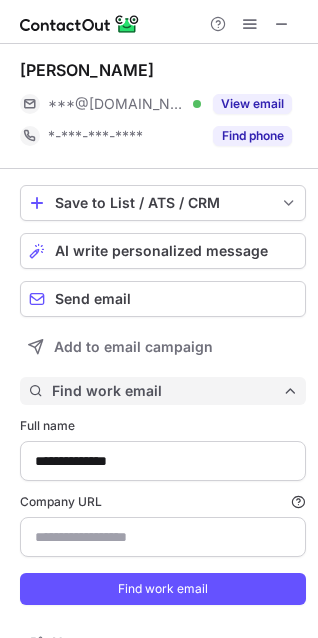 scroll, scrollTop: 10, scrollLeft: 10, axis: both 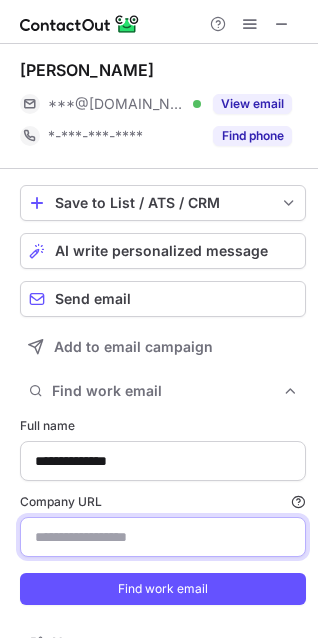 click on "Company URL Finding work email will consume 1 credit if a match is found." at bounding box center (163, 537) 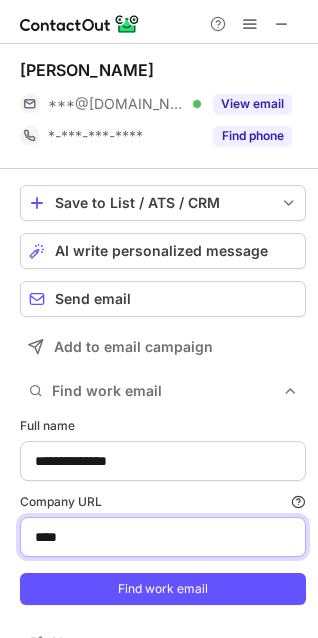 type on "**********" 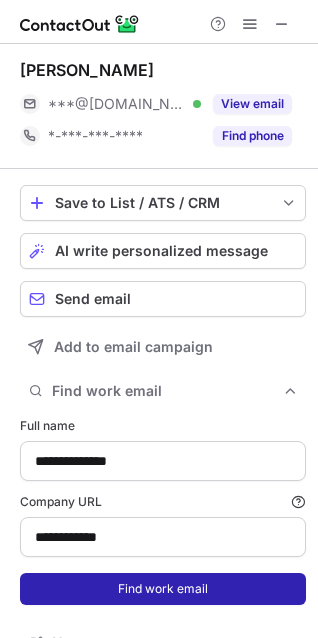 click on "Find work email" at bounding box center [163, 589] 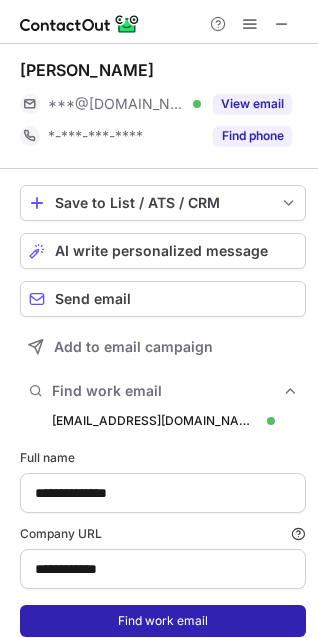 scroll, scrollTop: 10, scrollLeft: 10, axis: both 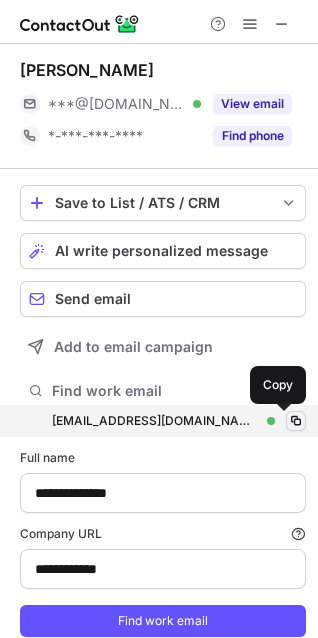 click at bounding box center [296, 421] 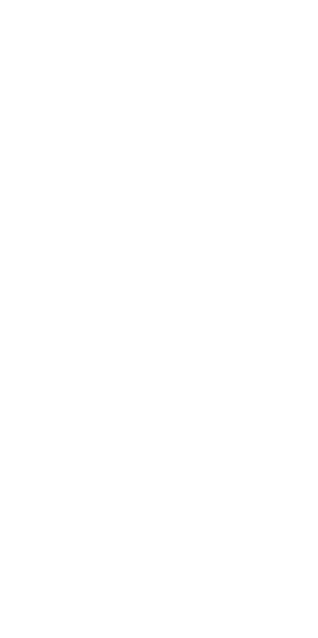 scroll, scrollTop: 0, scrollLeft: 0, axis: both 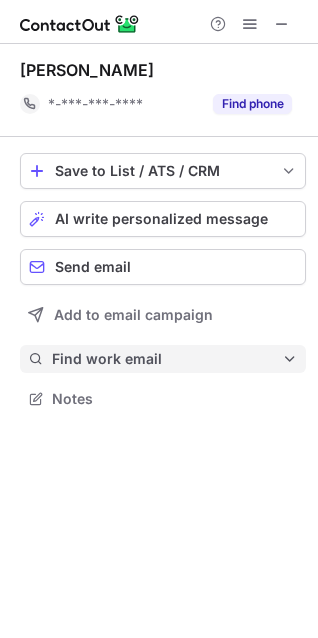 click on "Find work email" at bounding box center [167, 359] 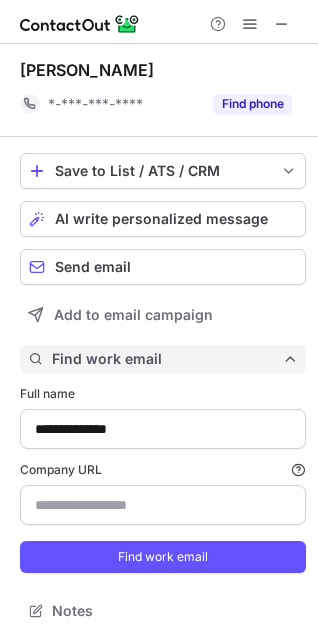 scroll, scrollTop: 10, scrollLeft: 10, axis: both 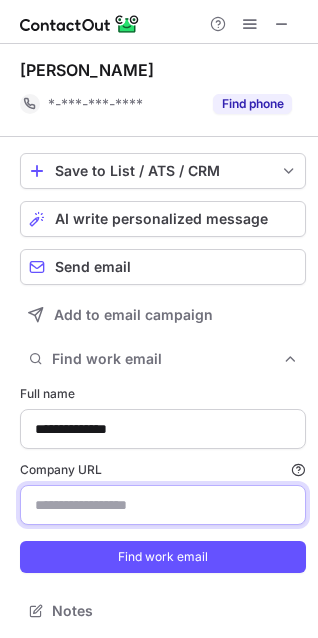 click on "Company URL Finding work email will consume 1 credit if a match is found." at bounding box center (163, 505) 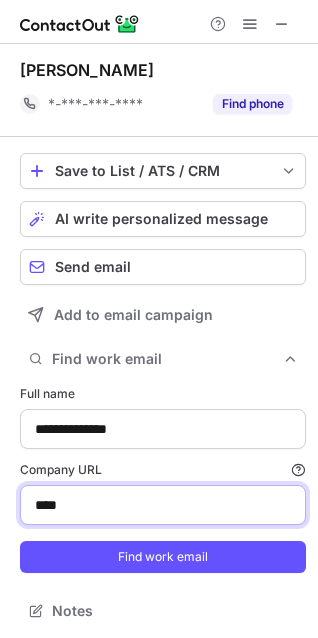 type on "**********" 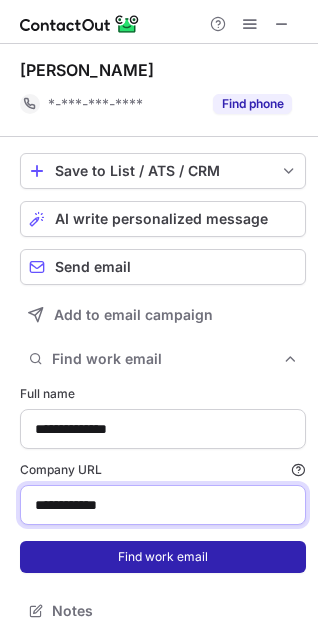 click on "Find work email" at bounding box center [163, 557] 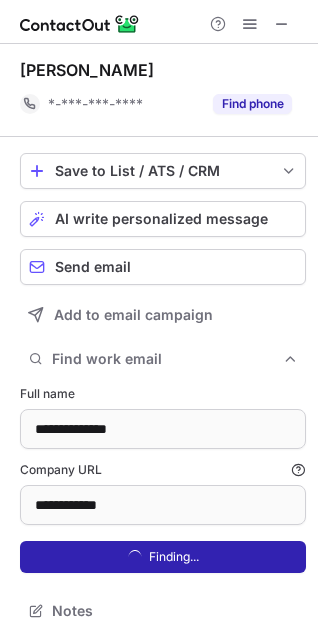 scroll, scrollTop: 10, scrollLeft: 10, axis: both 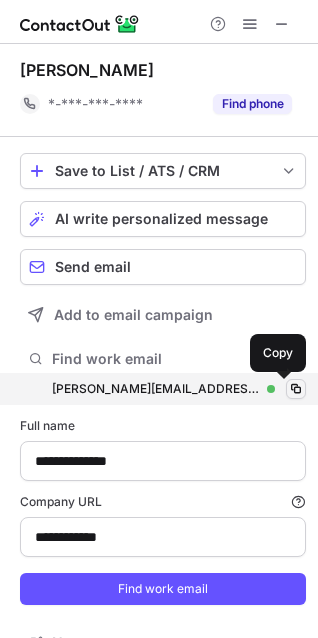click at bounding box center (296, 389) 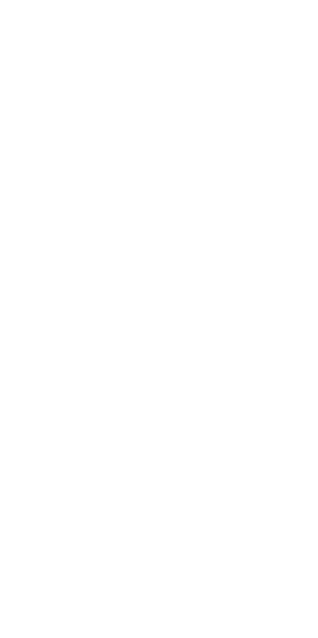 scroll, scrollTop: 0, scrollLeft: 0, axis: both 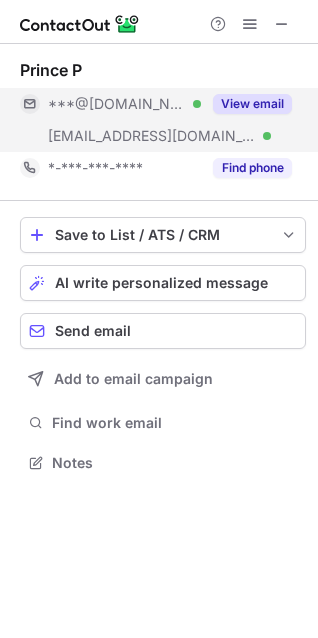 click on "View email" at bounding box center [252, 104] 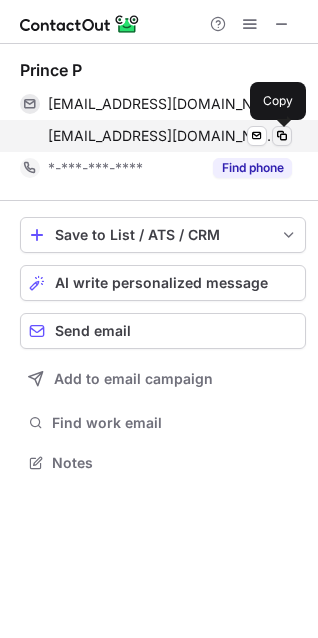 click at bounding box center (282, 136) 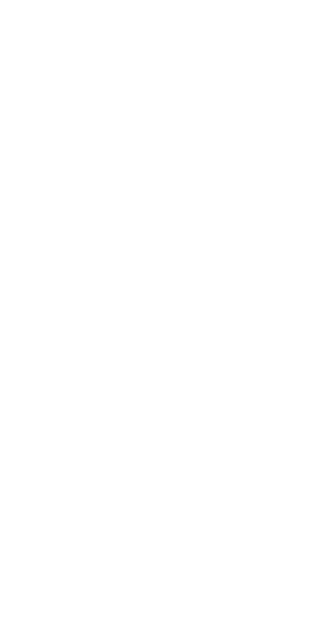 scroll, scrollTop: 0, scrollLeft: 0, axis: both 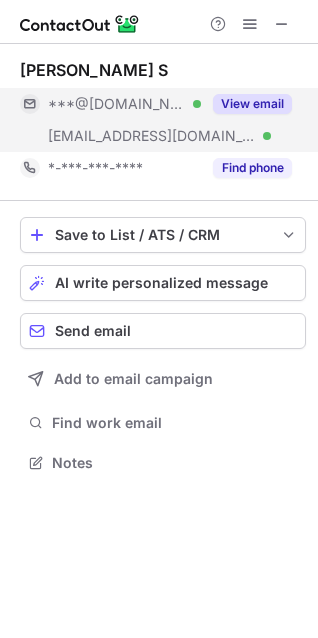 click on "View email" at bounding box center [252, 104] 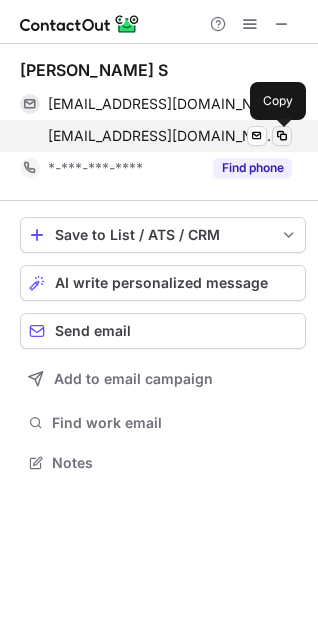 click at bounding box center [282, 136] 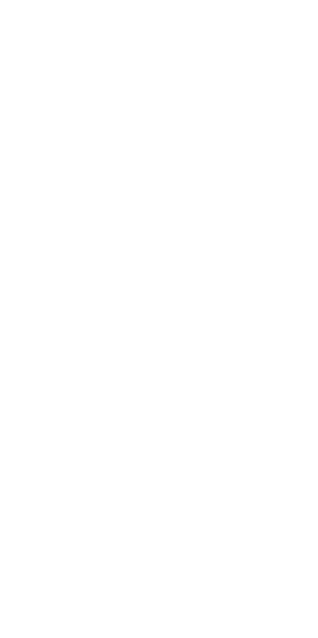 scroll, scrollTop: 0, scrollLeft: 0, axis: both 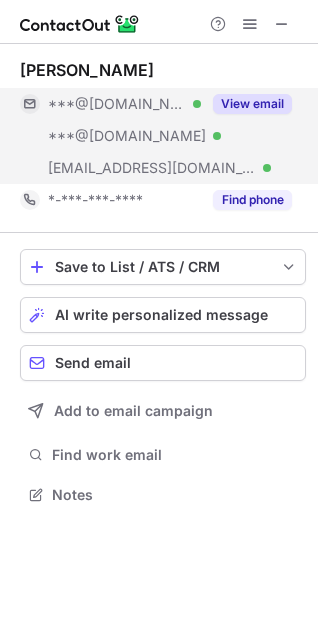 click on "View email" at bounding box center (252, 104) 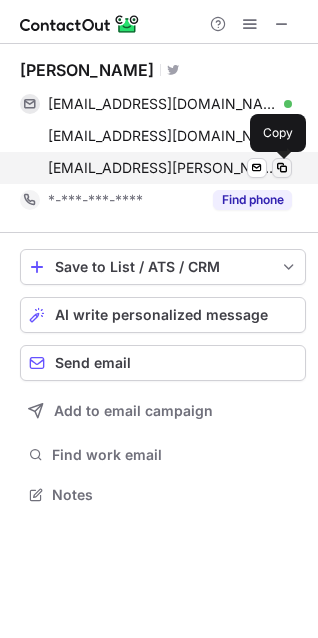 click at bounding box center (282, 168) 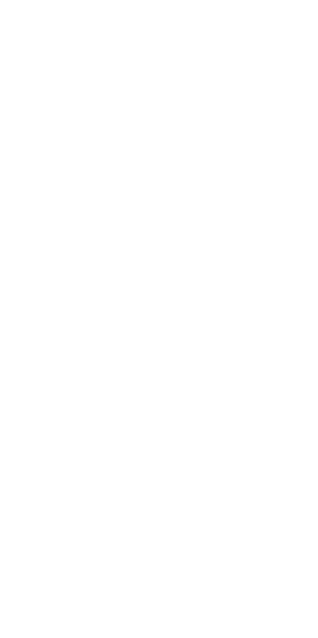 scroll, scrollTop: 0, scrollLeft: 0, axis: both 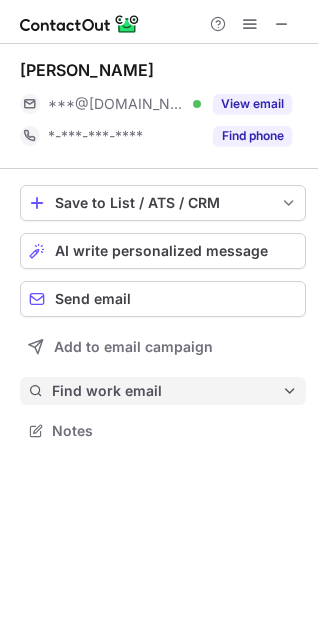 click on "Find work email" at bounding box center (167, 391) 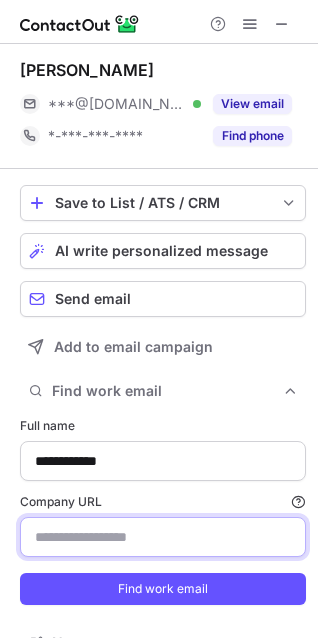 click on "Company URL Finding work email will consume 1 credit if a match is found." at bounding box center [163, 537] 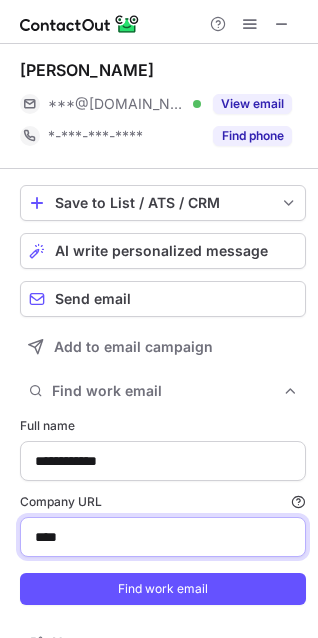 type on "**********" 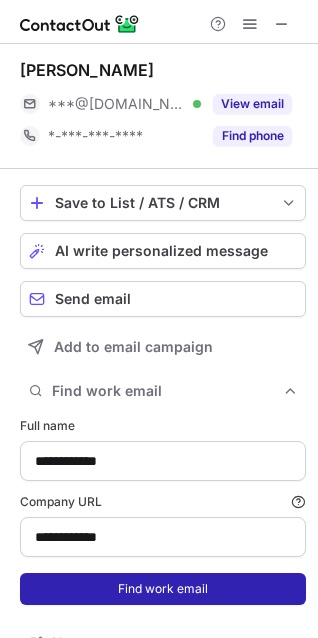 click on "Find work email" at bounding box center (163, 589) 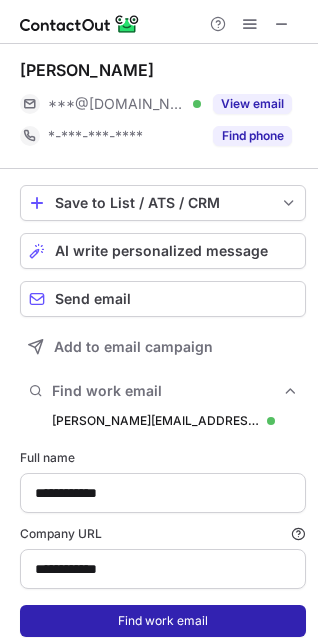 scroll, scrollTop: 10, scrollLeft: 10, axis: both 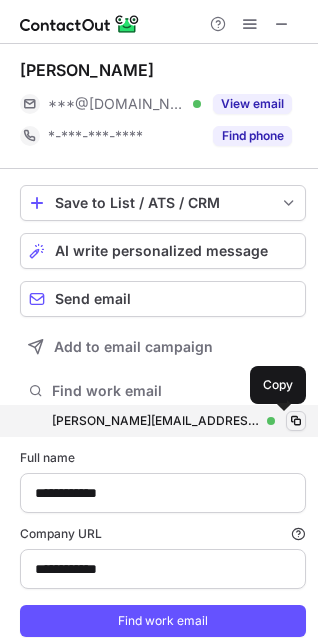 click at bounding box center [296, 421] 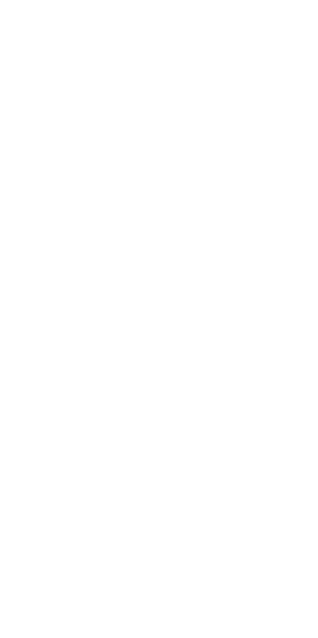 scroll, scrollTop: 0, scrollLeft: 0, axis: both 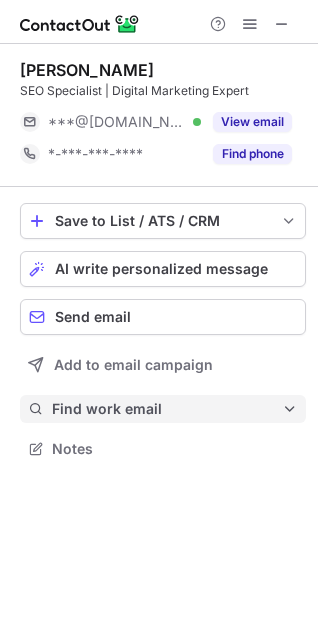 click on "Find work email" at bounding box center [167, 409] 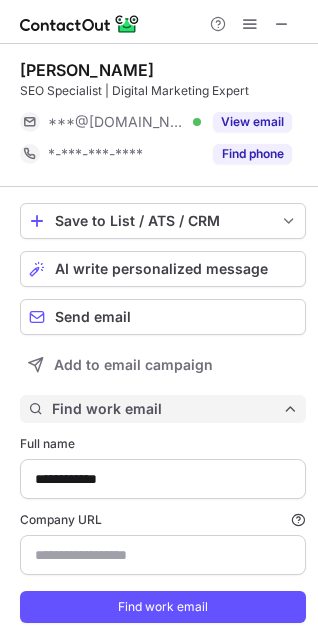 scroll, scrollTop: 9, scrollLeft: 10, axis: both 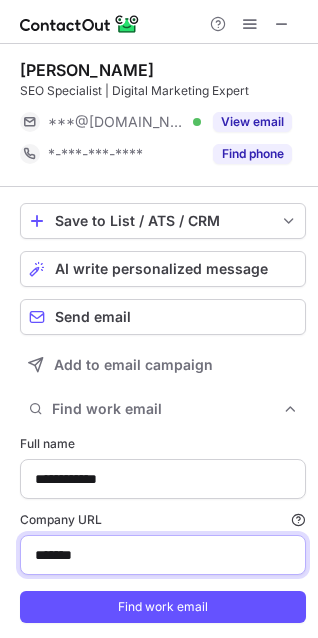 drag, startPoint x: 118, startPoint y: 558, endPoint x: -28, endPoint y: 570, distance: 146.49232 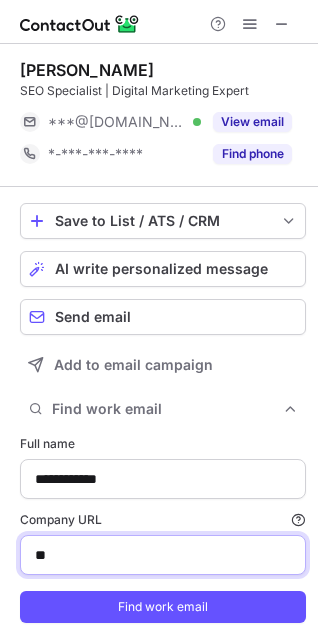 type on "*" 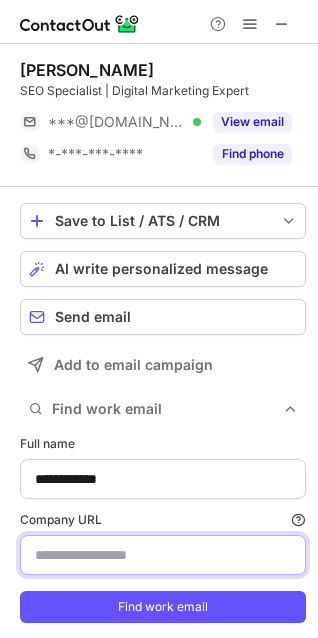 paste on "**********" 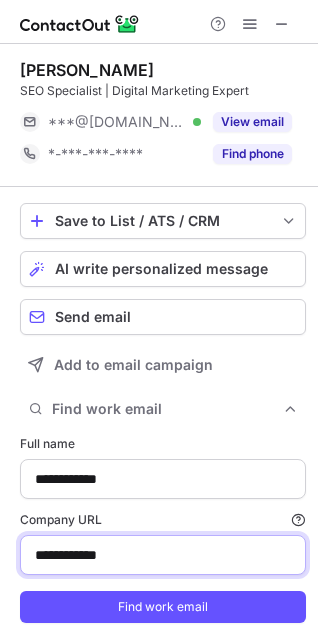 type on "**********" 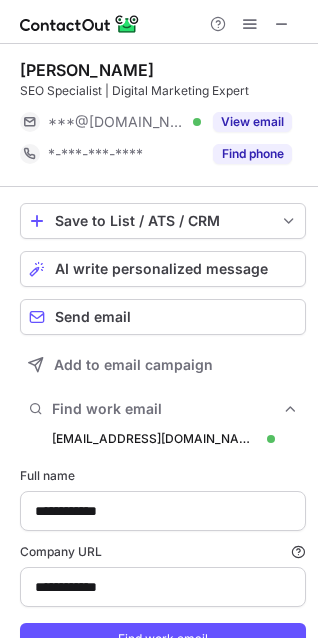 scroll, scrollTop: 9, scrollLeft: 10, axis: both 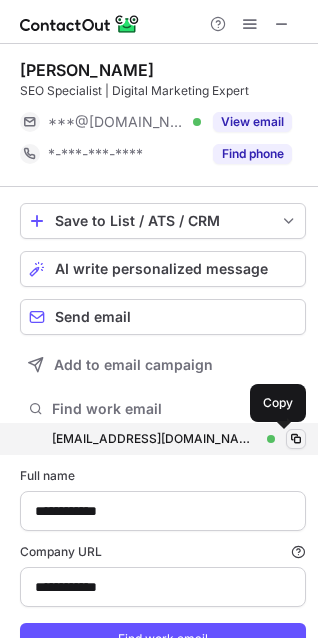 click at bounding box center [296, 439] 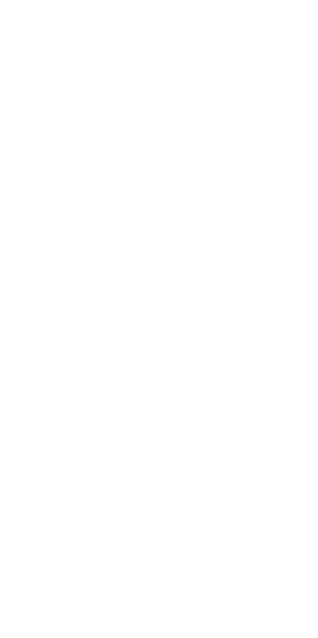 scroll, scrollTop: 0, scrollLeft: 0, axis: both 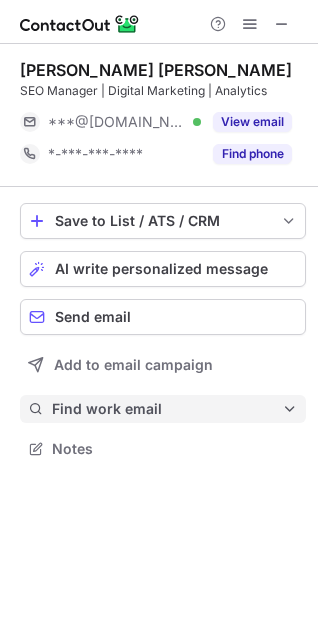 click on "Find work email" at bounding box center (167, 409) 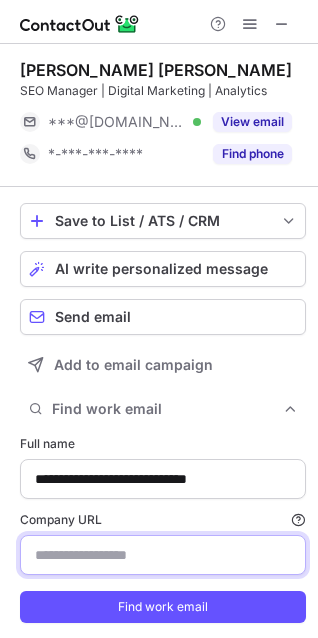 click on "Company URL Finding work email will consume 1 credit if a match is found." at bounding box center [163, 555] 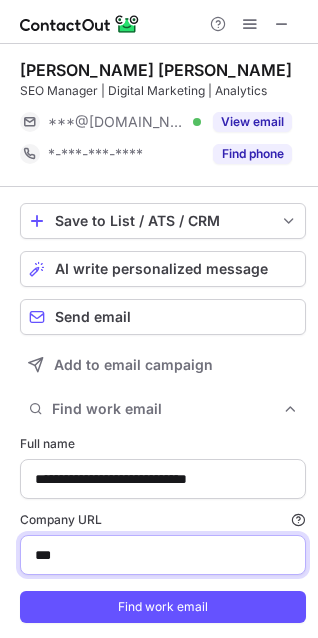 type on "**********" 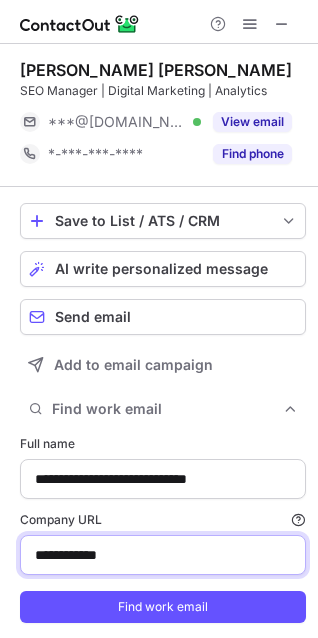 click on "Find work email" at bounding box center (163, 607) 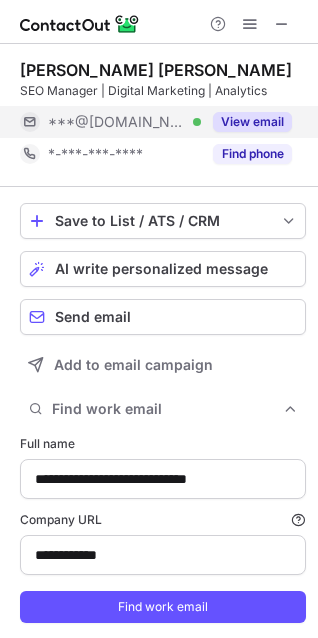 click on "View email" at bounding box center [252, 122] 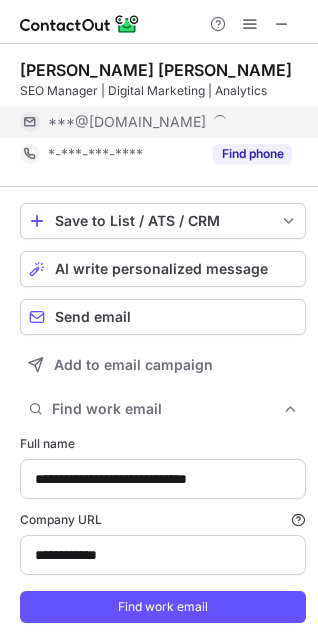 scroll, scrollTop: 9, scrollLeft: 10, axis: both 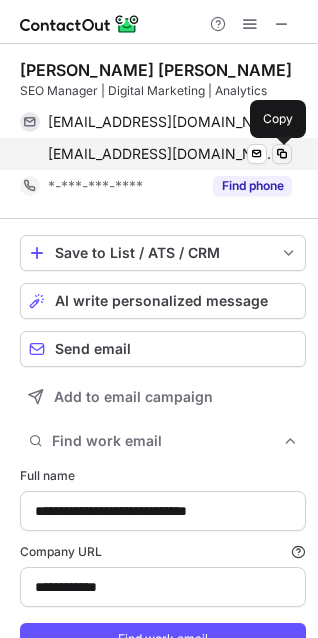 click at bounding box center (282, 154) 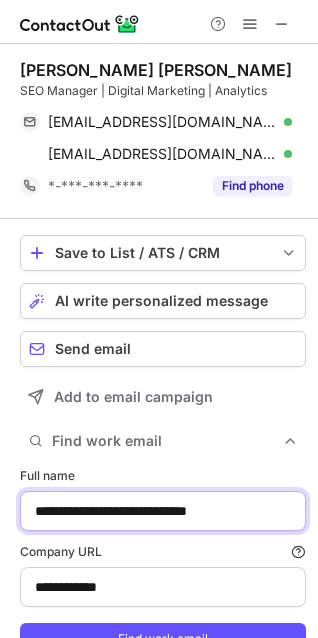 drag, startPoint x: 261, startPoint y: 512, endPoint x: -18, endPoint y: 520, distance: 279.1147 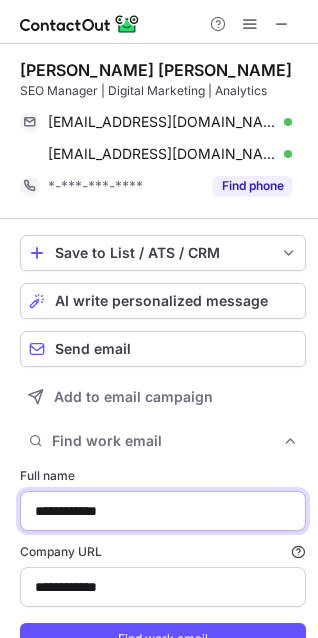 scroll, scrollTop: 84, scrollLeft: 0, axis: vertical 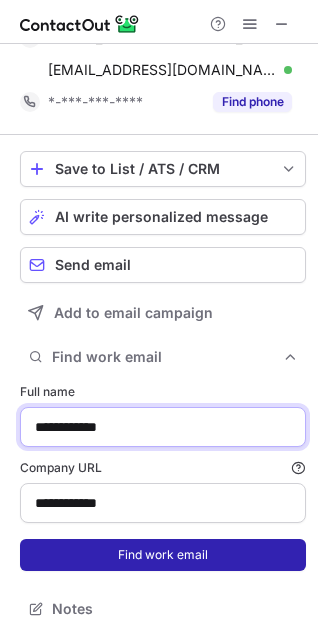 click on "Find work email" at bounding box center [163, 555] 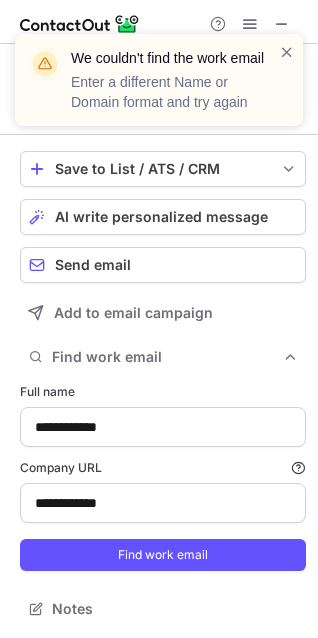 scroll, scrollTop: 0, scrollLeft: 0, axis: both 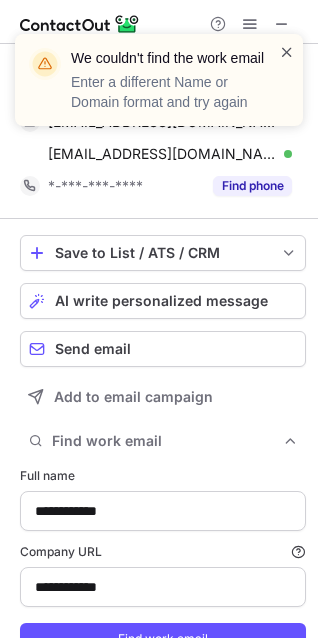 click at bounding box center (287, 52) 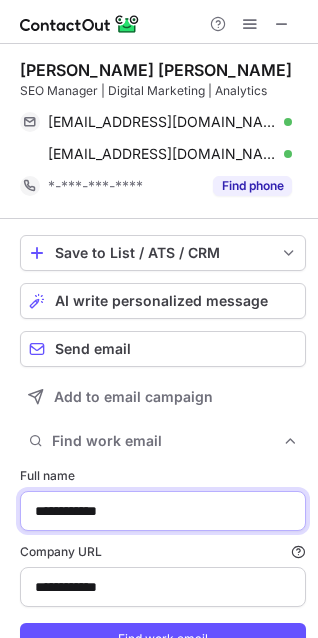 drag, startPoint x: 170, startPoint y: 504, endPoint x: -116, endPoint y: 471, distance: 287.89755 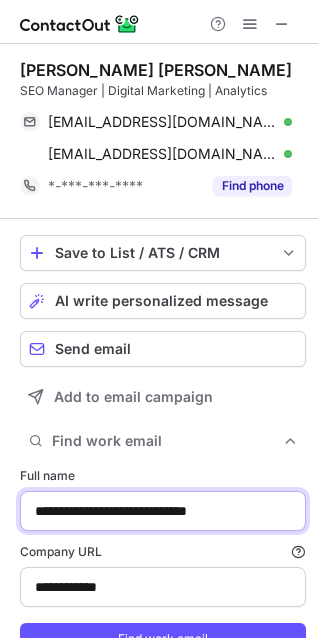 click on "**********" at bounding box center (163, 511) 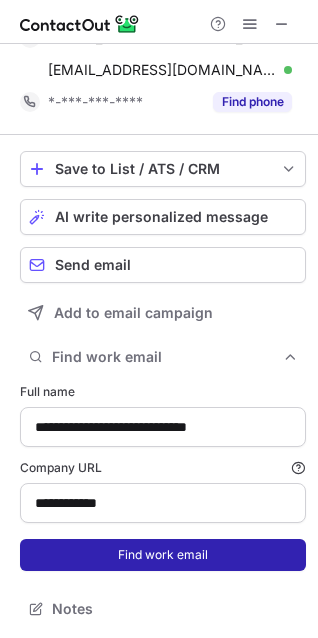 click on "Find work email" at bounding box center (163, 555) 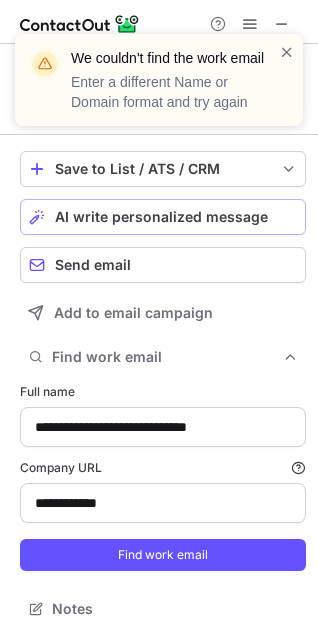 scroll, scrollTop: 0, scrollLeft: 0, axis: both 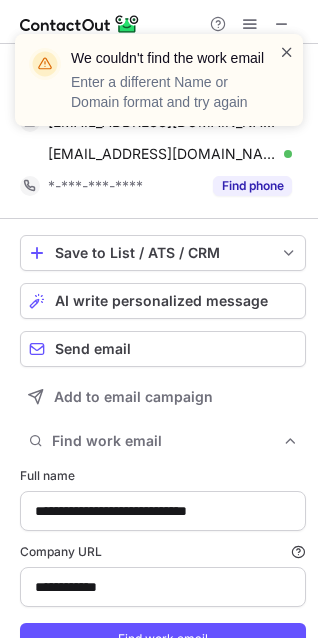 click at bounding box center (287, 52) 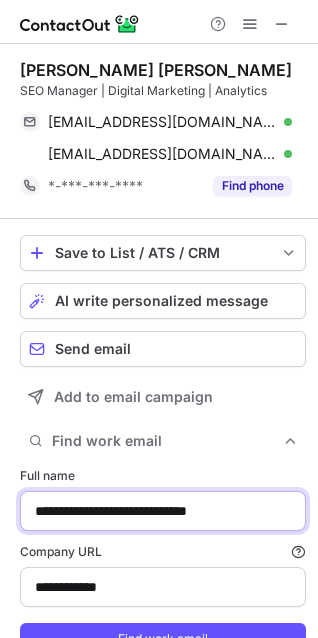 click on "**********" at bounding box center [163, 511] 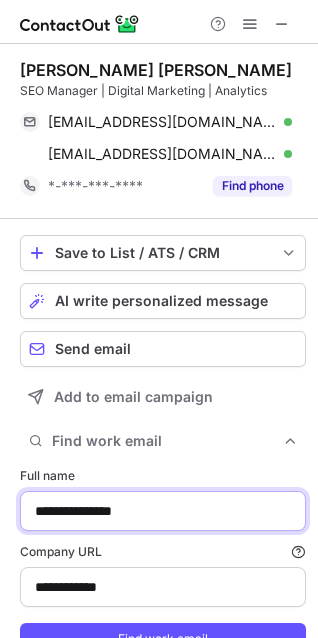 type on "**********" 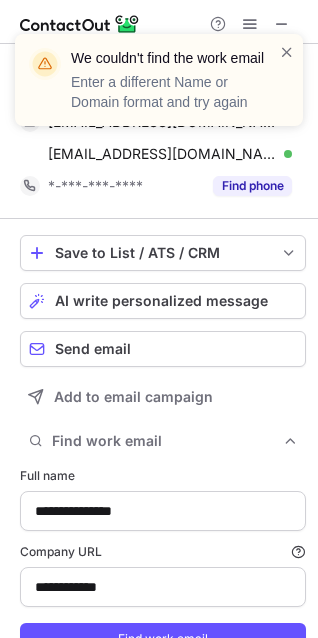 scroll, scrollTop: 84, scrollLeft: 0, axis: vertical 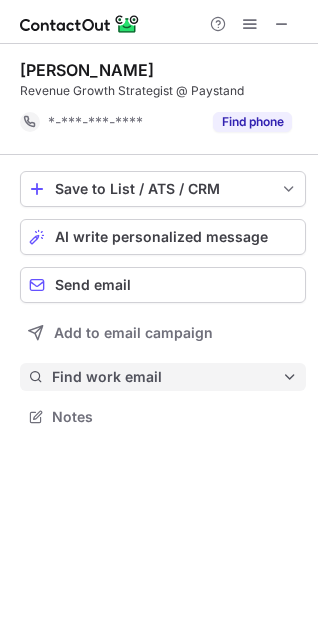 click on "Find work email" at bounding box center [167, 377] 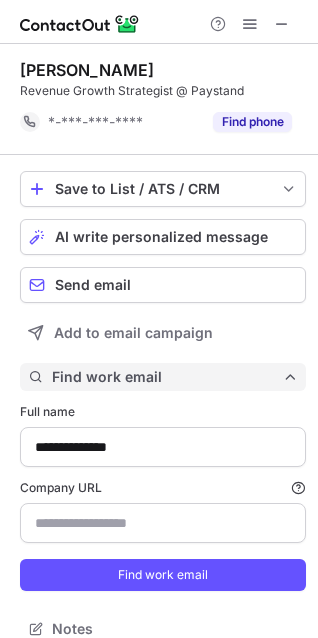 scroll, scrollTop: 9, scrollLeft: 10, axis: both 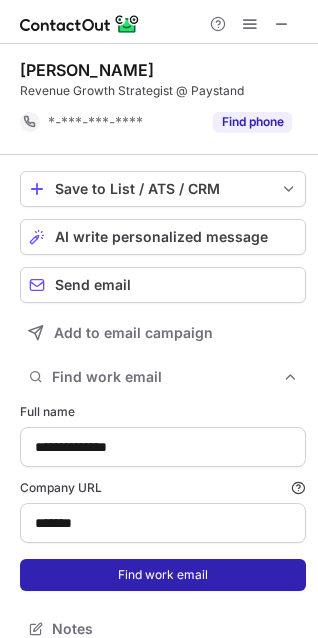 click on "Find work email" at bounding box center [163, 575] 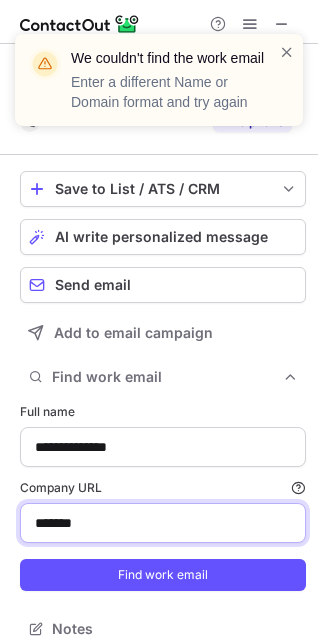 drag, startPoint x: 127, startPoint y: 528, endPoint x: 1, endPoint y: 530, distance: 126.01587 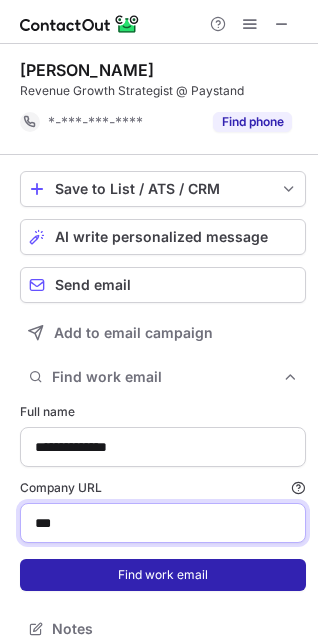 type on "**********" 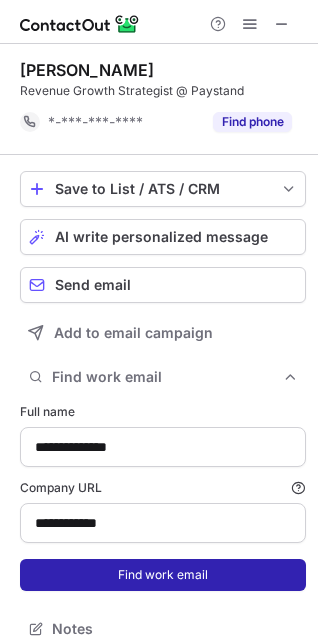 click on "Find work email" at bounding box center [163, 575] 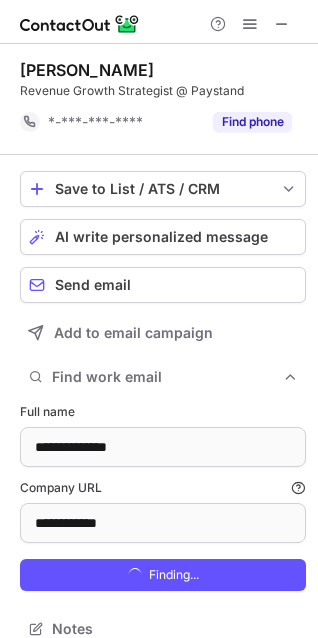 scroll, scrollTop: 9, scrollLeft: 10, axis: both 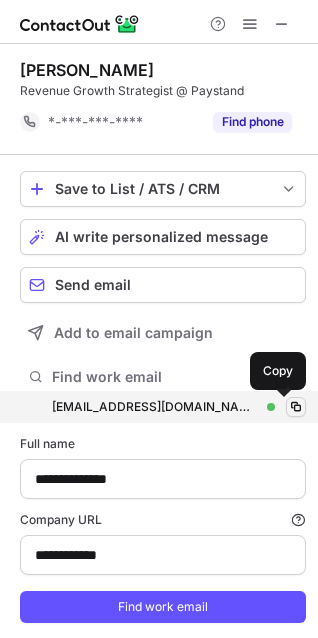 click at bounding box center (296, 407) 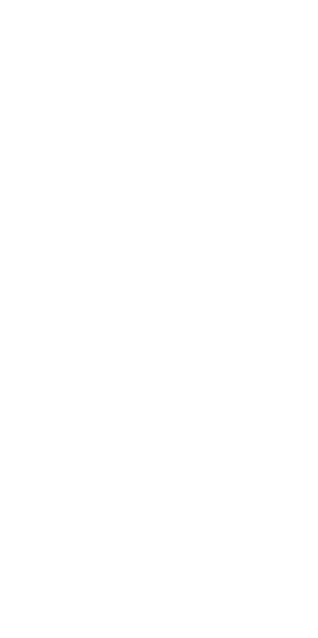 scroll, scrollTop: 0, scrollLeft: 0, axis: both 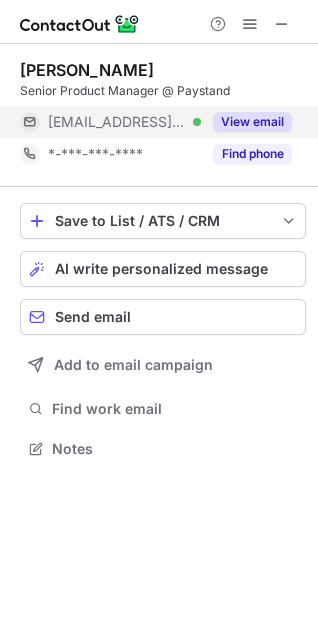 click on "View email" at bounding box center [252, 122] 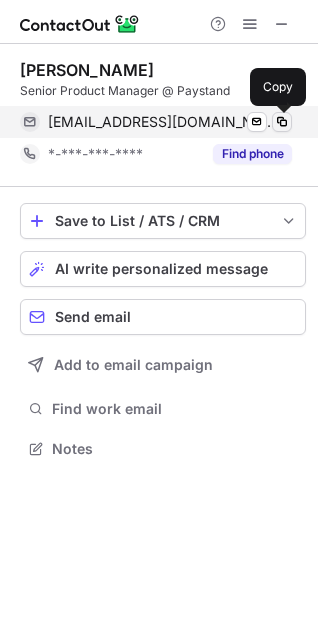 click at bounding box center [282, 122] 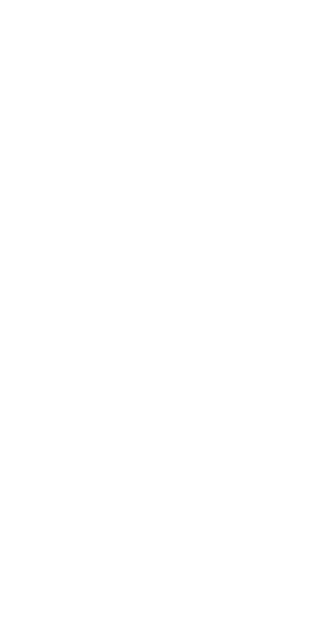 scroll, scrollTop: 0, scrollLeft: 0, axis: both 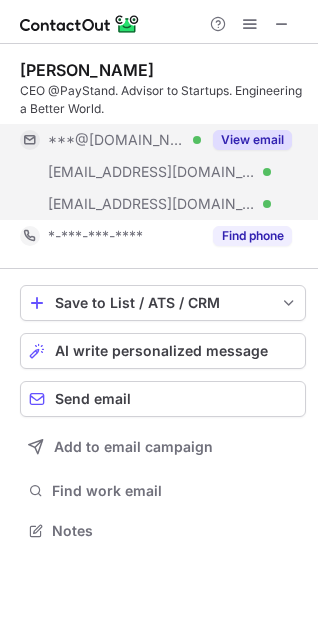 click on "View email" at bounding box center [252, 140] 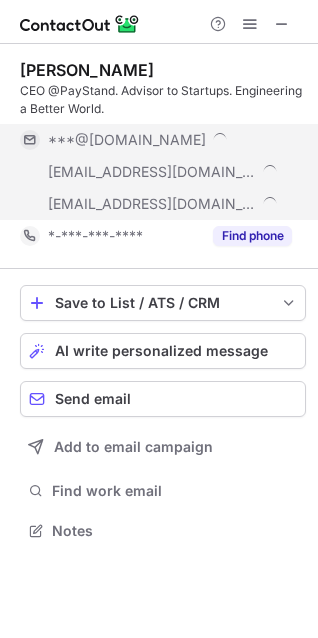 scroll, scrollTop: 10, scrollLeft: 9, axis: both 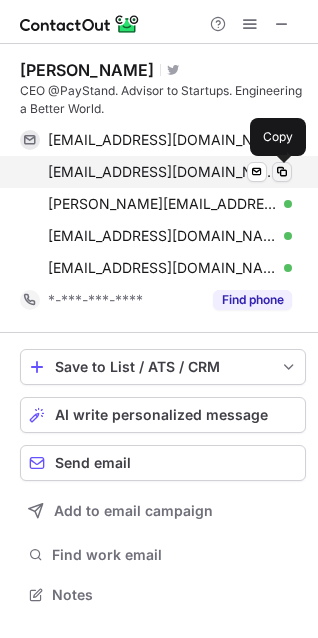 click at bounding box center (282, 172) 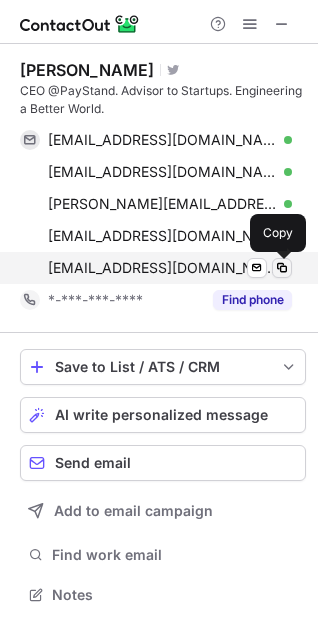 click at bounding box center (282, 268) 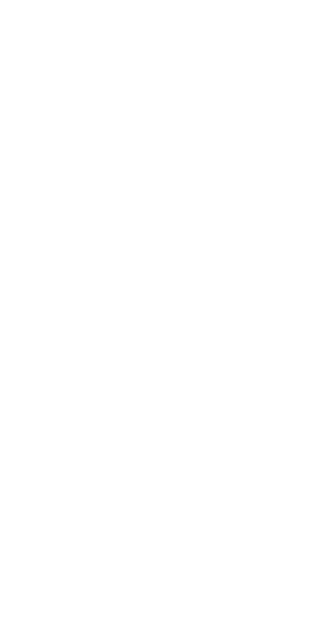 scroll, scrollTop: 0, scrollLeft: 0, axis: both 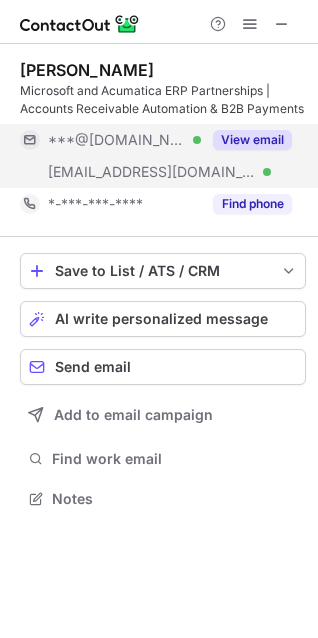click on "View email" at bounding box center (246, 140) 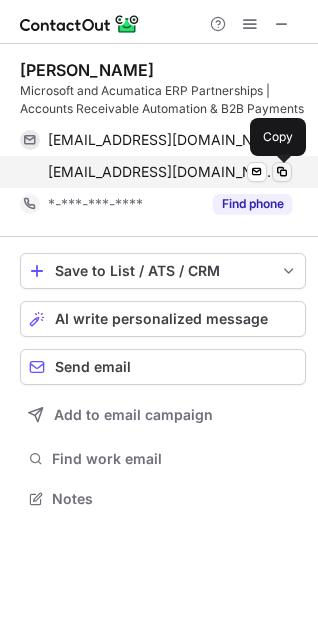 click at bounding box center [282, 172] 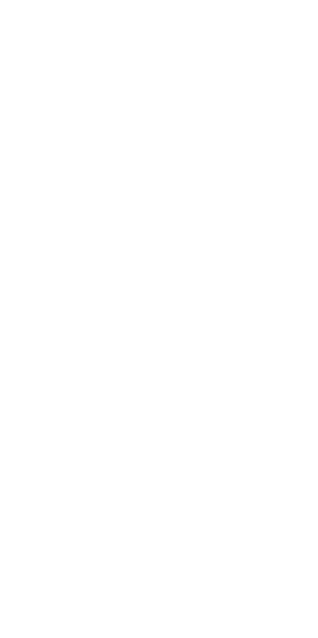 scroll, scrollTop: 0, scrollLeft: 0, axis: both 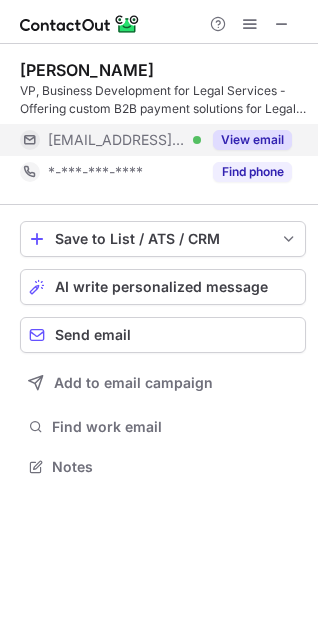 click on "View email" at bounding box center [252, 140] 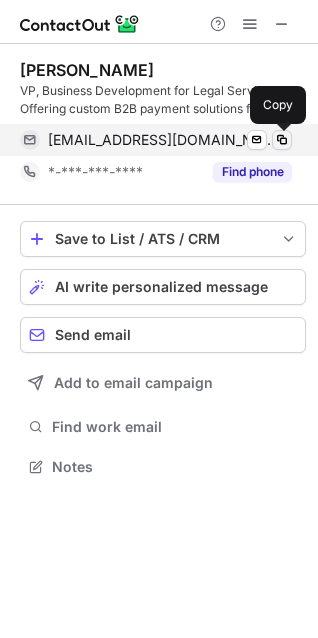 click at bounding box center [282, 140] 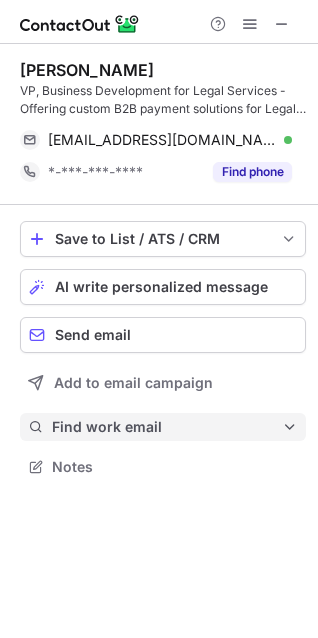 click on "Find work email" at bounding box center (167, 427) 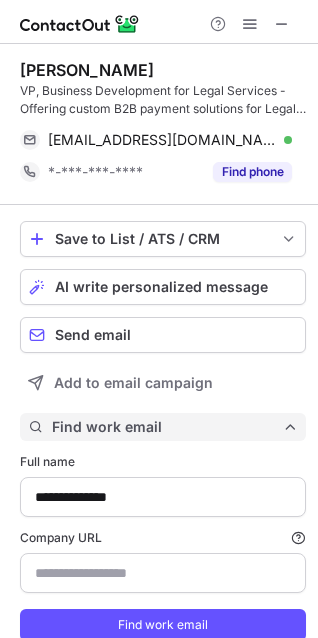 scroll, scrollTop: 10, scrollLeft: 10, axis: both 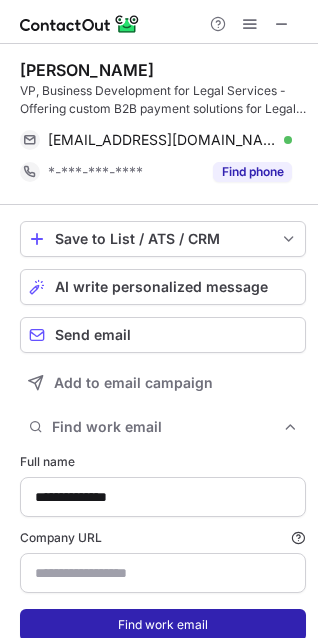 click on "Find work email" at bounding box center [163, 625] 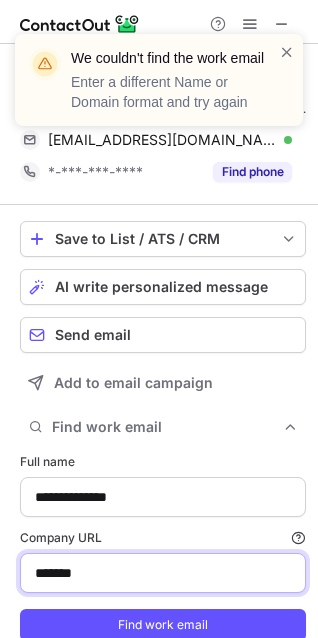 drag, startPoint x: 147, startPoint y: 576, endPoint x: -74, endPoint y: 541, distance: 223.75433 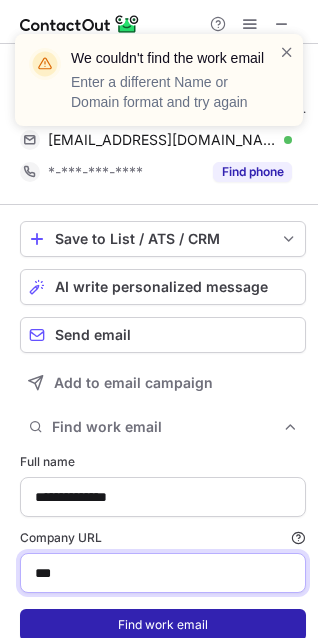 type on "**********" 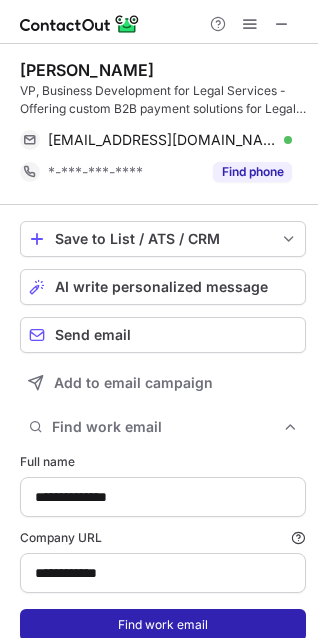 click on "Find work email" at bounding box center (163, 625) 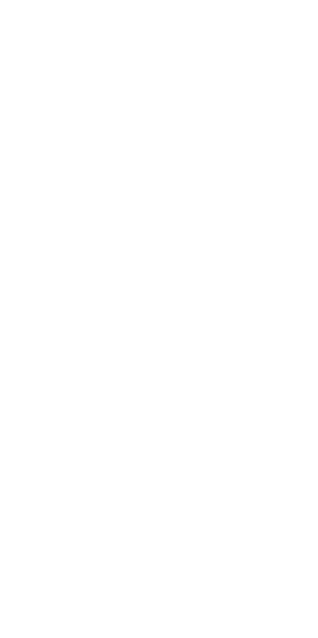 scroll, scrollTop: 0, scrollLeft: 0, axis: both 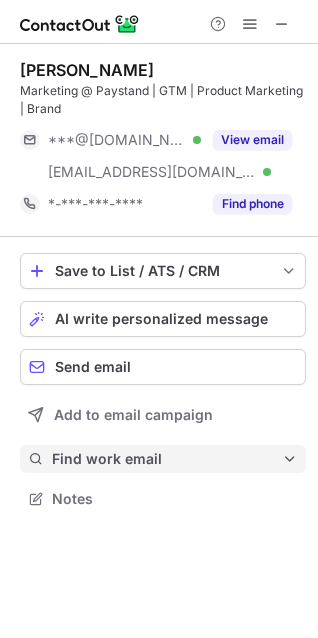 click on "Find work email" at bounding box center (167, 459) 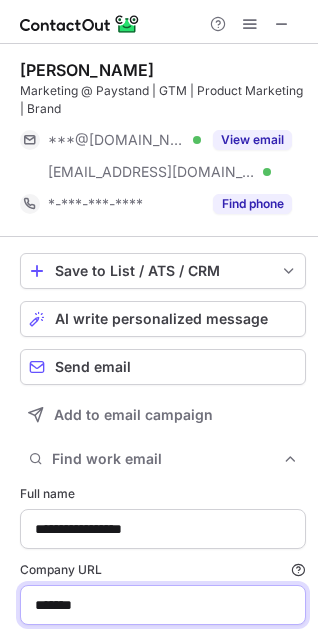drag, startPoint x: 115, startPoint y: 609, endPoint x: -102, endPoint y: 616, distance: 217.11287 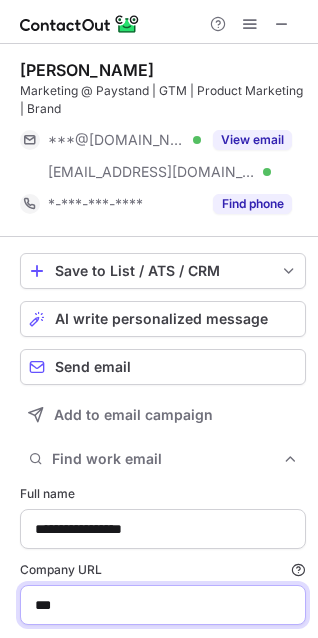 type on "**********" 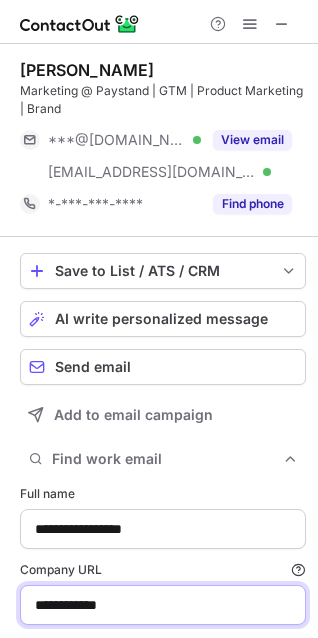click on "Find work email" at bounding box center (163, 657) 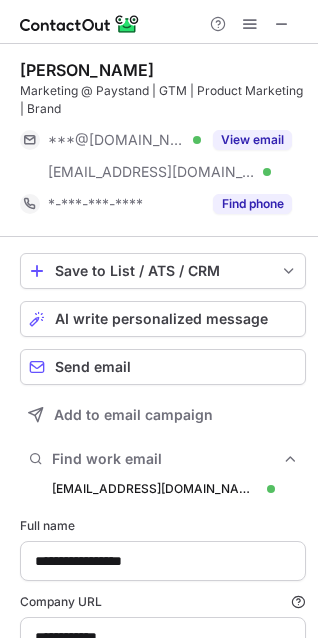 scroll, scrollTop: 10, scrollLeft: 10, axis: both 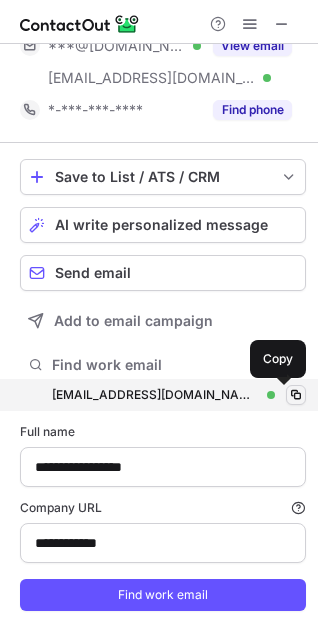click at bounding box center (296, 395) 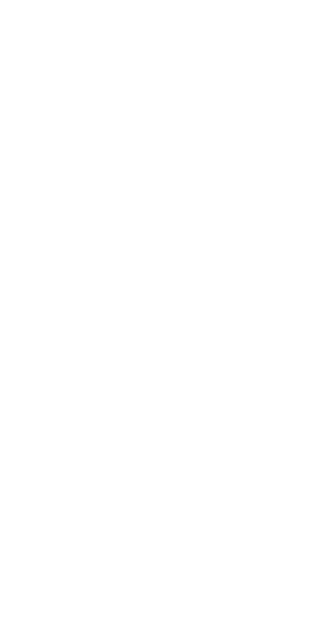 scroll, scrollTop: 0, scrollLeft: 0, axis: both 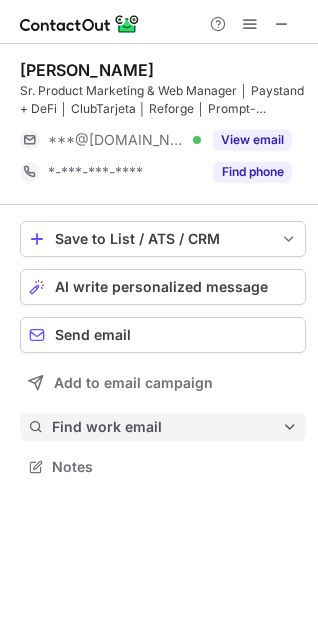 click on "Find work email" at bounding box center [167, 427] 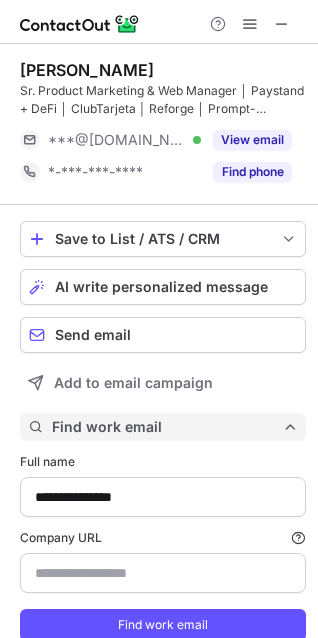 scroll, scrollTop: 10, scrollLeft: 10, axis: both 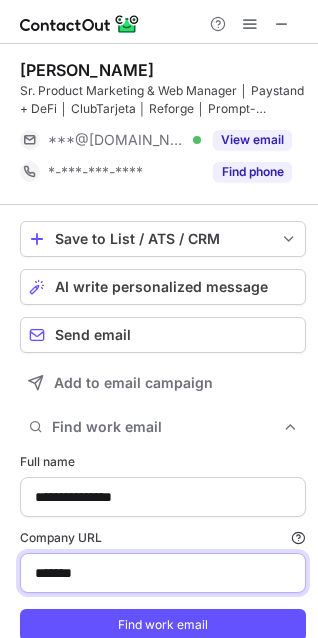 drag, startPoint x: 152, startPoint y: 580, endPoint x: -124, endPoint y: 601, distance: 276.79776 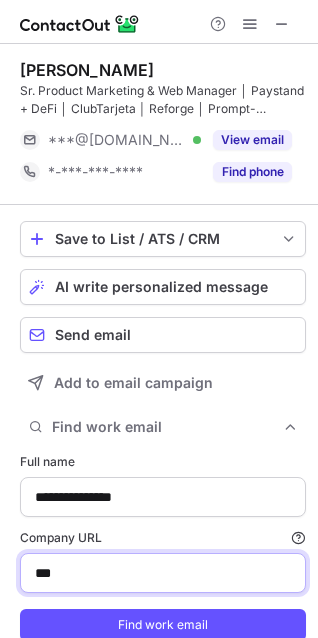 type on "**********" 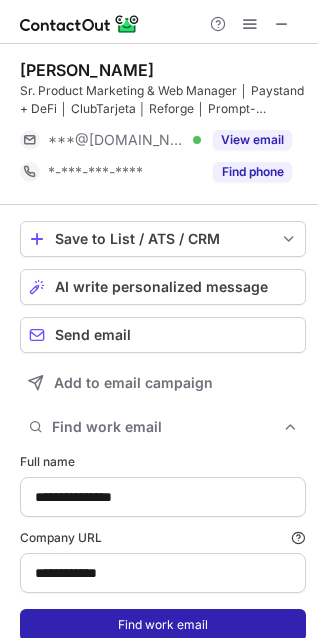 click on "Find work email" at bounding box center (163, 625) 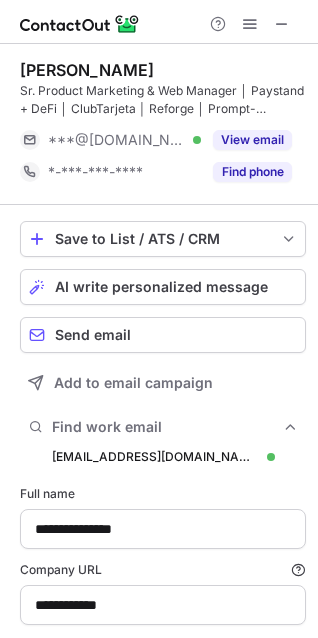 scroll, scrollTop: 10, scrollLeft: 10, axis: both 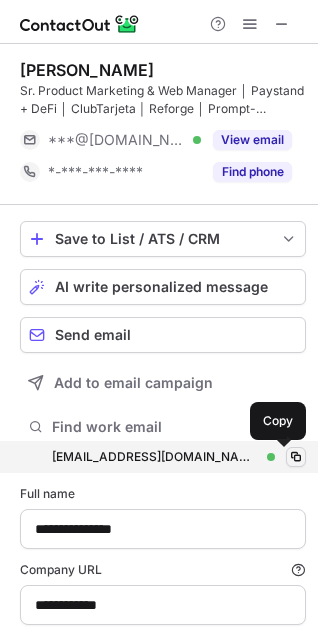 click at bounding box center (296, 457) 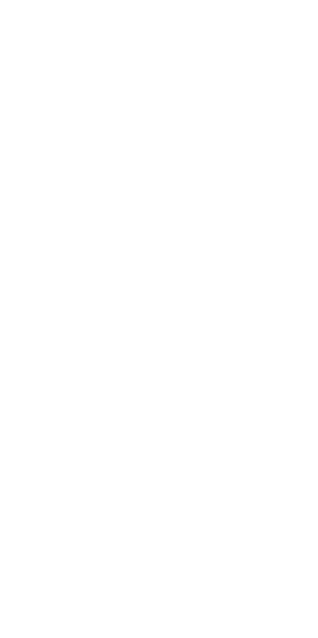 scroll, scrollTop: 0, scrollLeft: 0, axis: both 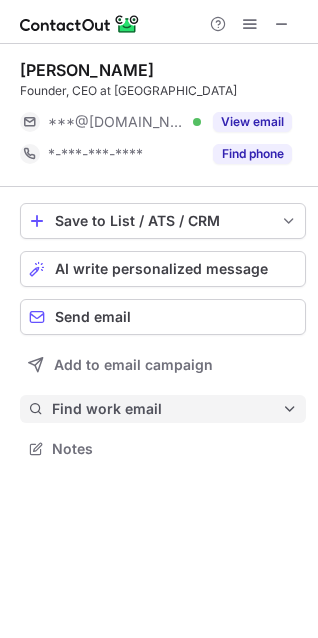 click on "Find work email" at bounding box center [167, 409] 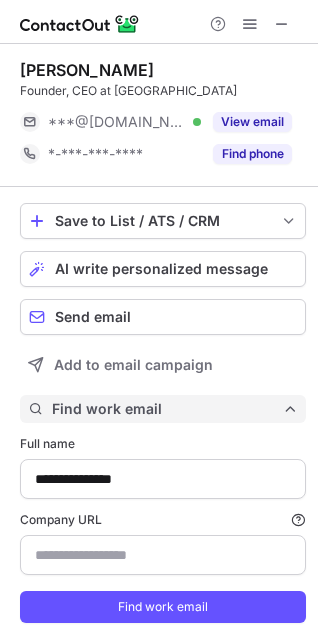 scroll, scrollTop: 9, scrollLeft: 10, axis: both 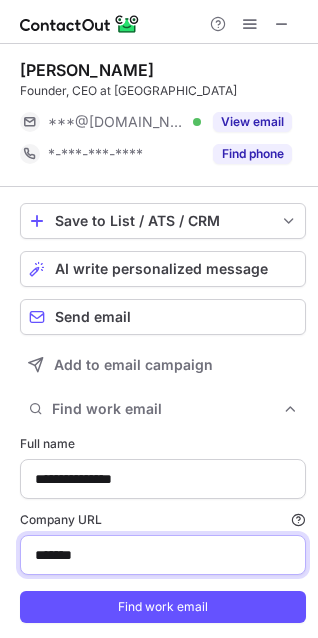 drag, startPoint x: 131, startPoint y: 560, endPoint x: -439, endPoint y: 583, distance: 570.46387 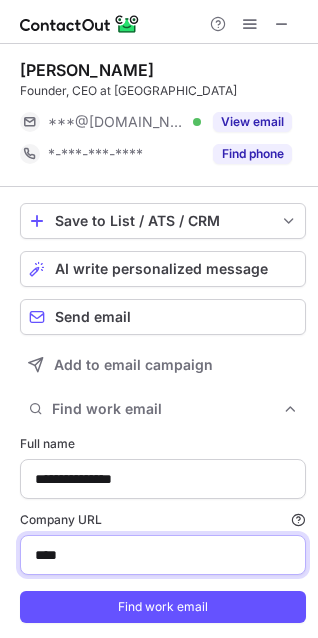 type on "**********" 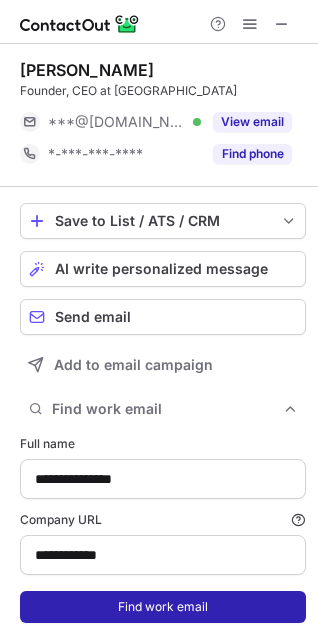 click on "Find work email" at bounding box center (163, 607) 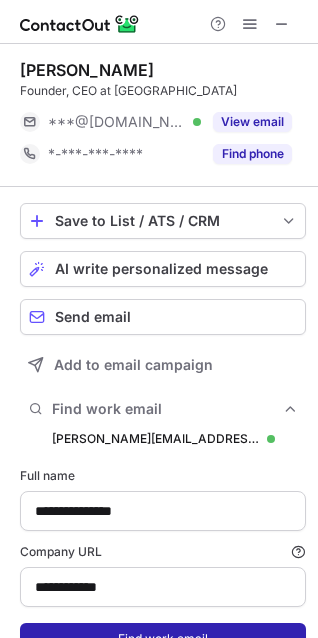 scroll, scrollTop: 9, scrollLeft: 10, axis: both 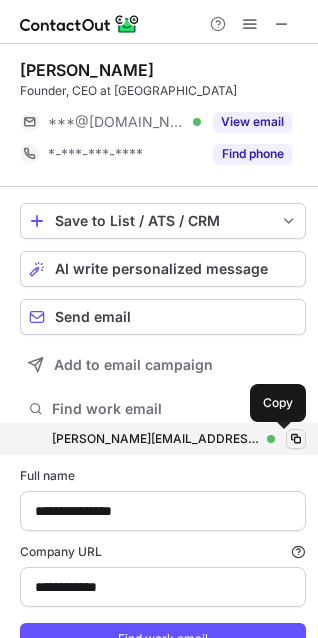 click at bounding box center [296, 439] 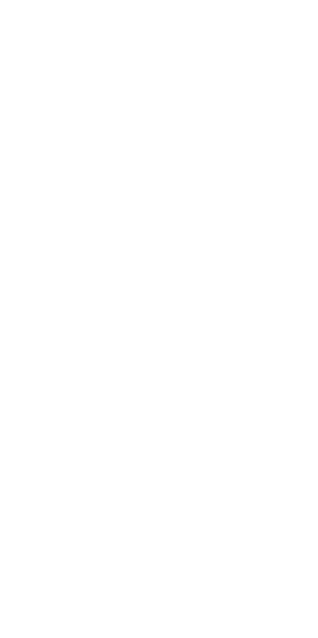 scroll, scrollTop: 0, scrollLeft: 0, axis: both 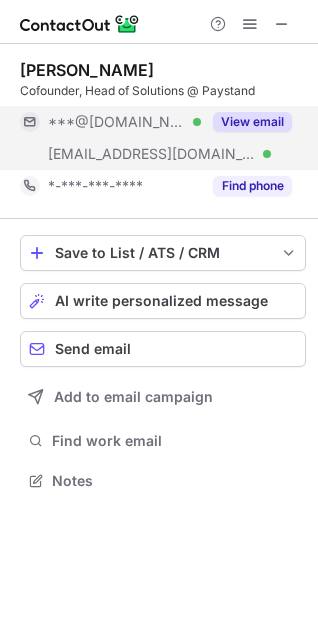 click on "View email" at bounding box center (252, 122) 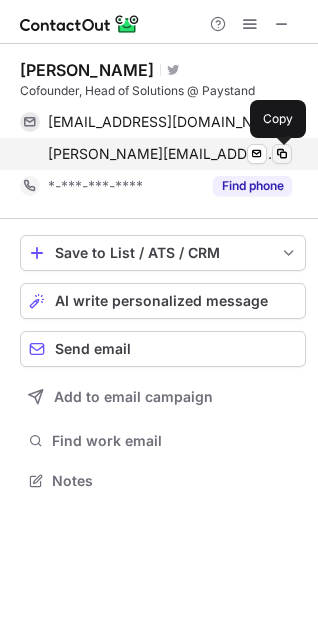 click at bounding box center (282, 154) 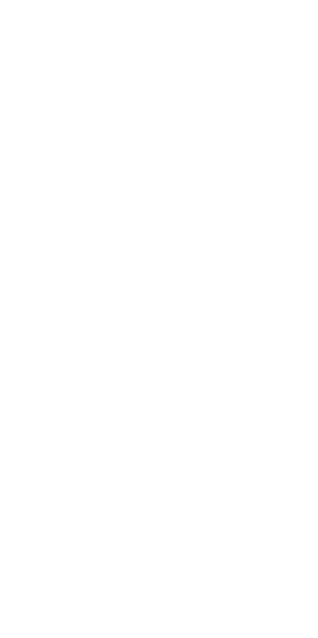 scroll, scrollTop: 0, scrollLeft: 0, axis: both 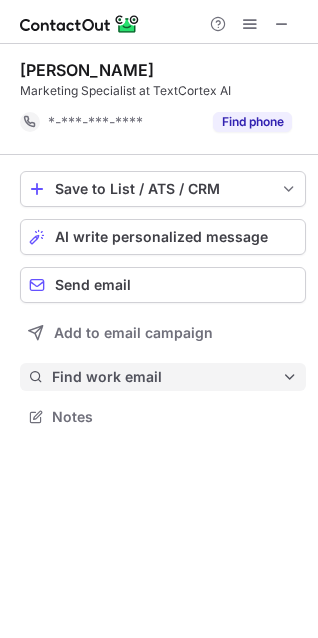 click on "Find work email" at bounding box center [167, 377] 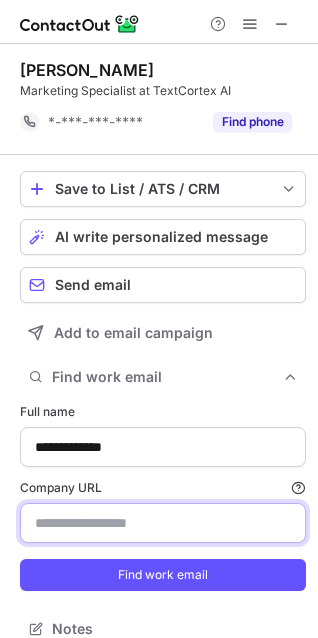 click on "Company URL Finding work email will consume 1 credit if a match is found." at bounding box center (163, 523) 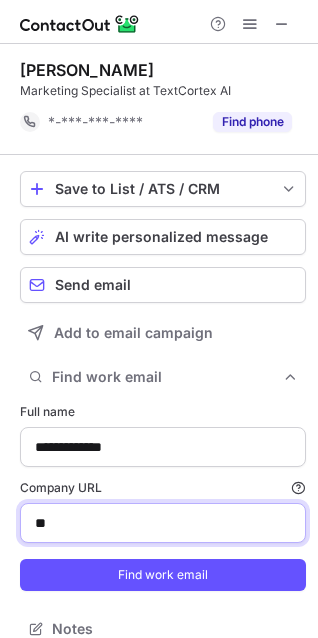 type on "*" 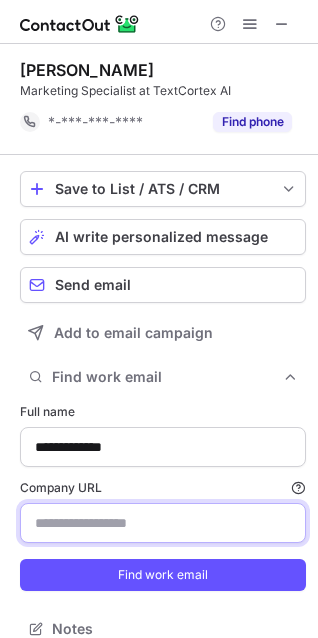 paste on "**********" 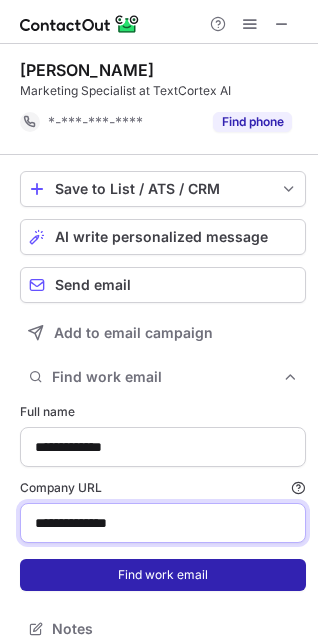 type on "**********" 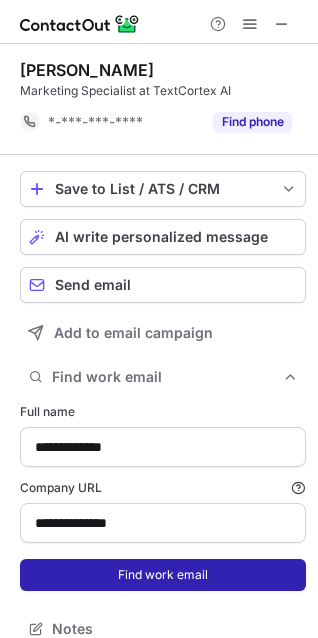 click on "Find work email" at bounding box center [163, 575] 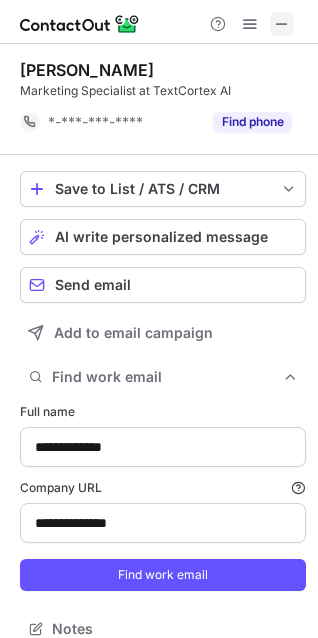 click at bounding box center (282, 24) 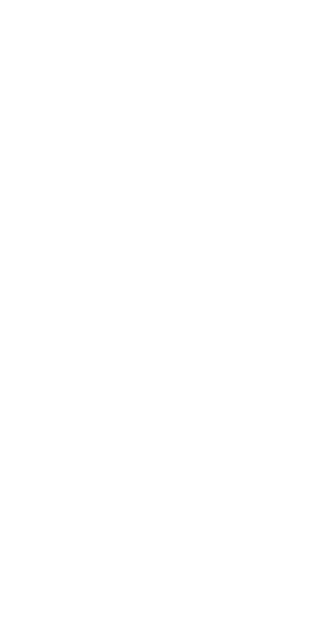 scroll, scrollTop: 0, scrollLeft: 0, axis: both 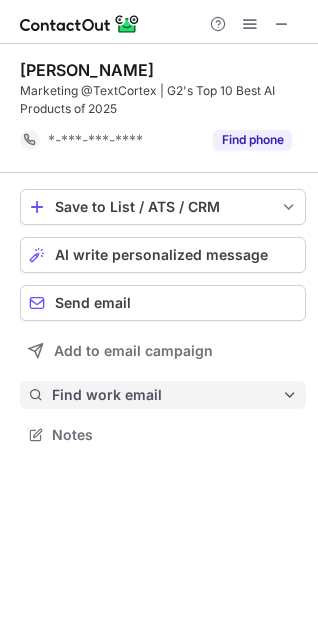 click on "Find work email" at bounding box center (167, 395) 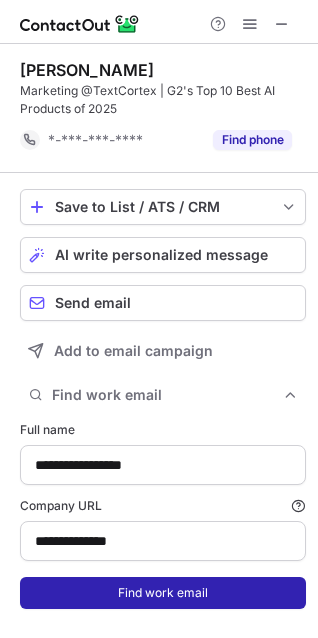 click on "Find work email" at bounding box center (163, 593) 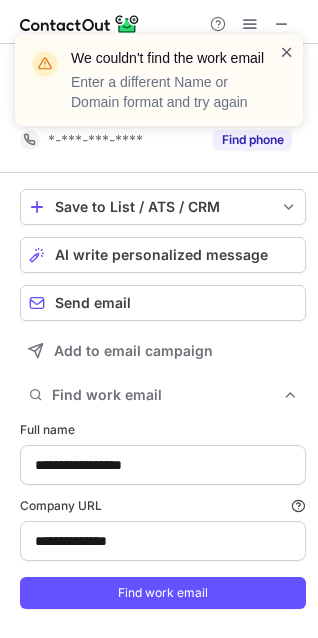 click at bounding box center [287, 52] 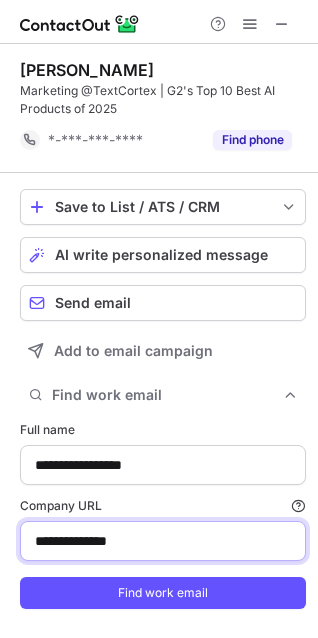 click on "**********" at bounding box center (163, 541) 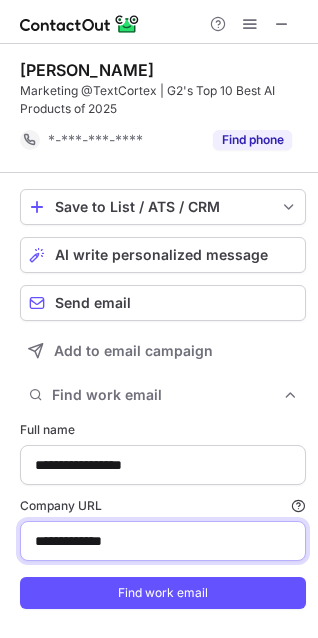 click on "Find work email" at bounding box center (163, 593) 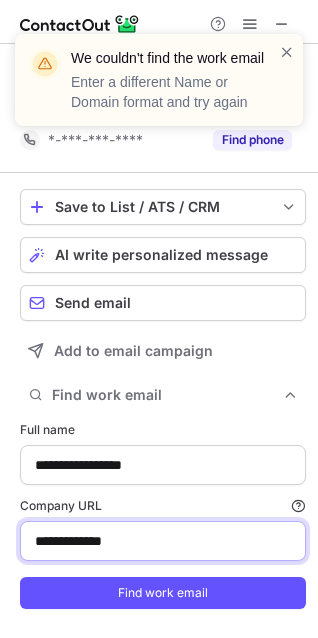 click on "**********" at bounding box center (163, 541) 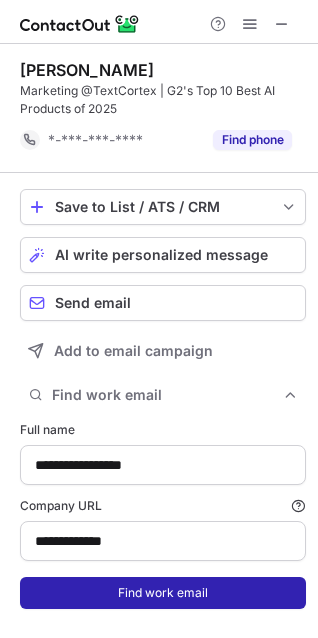 click on "Find work email" at bounding box center [163, 593] 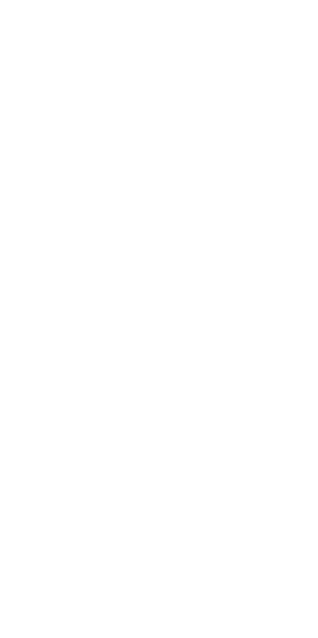 scroll, scrollTop: 0, scrollLeft: 0, axis: both 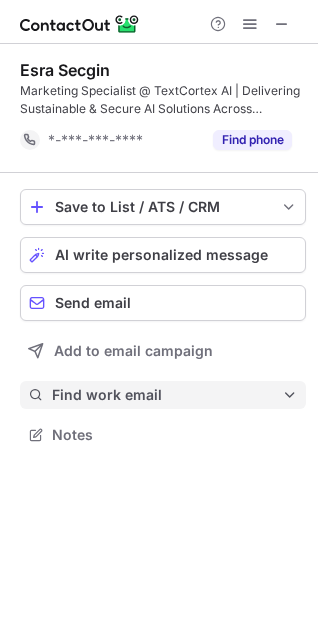 click on "Find work email" at bounding box center (167, 395) 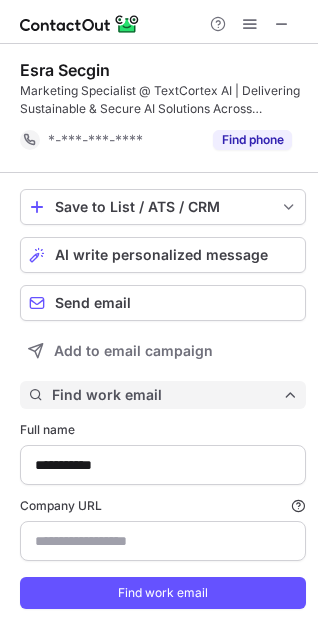 scroll, scrollTop: 10, scrollLeft: 10, axis: both 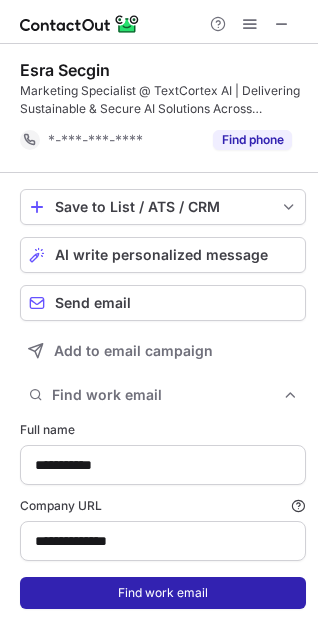 click on "Find work email" at bounding box center (163, 593) 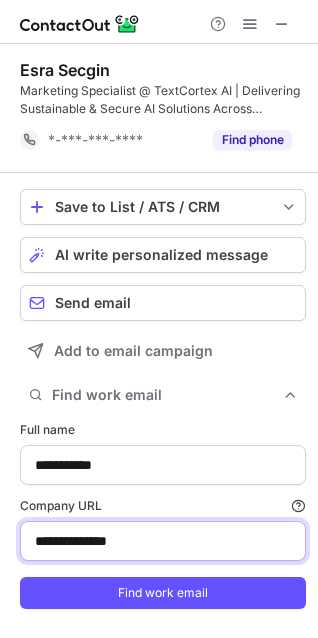 click on "**********" at bounding box center (163, 541) 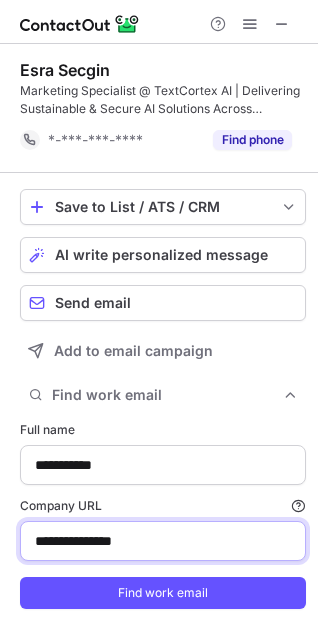 click on "**********" at bounding box center [163, 541] 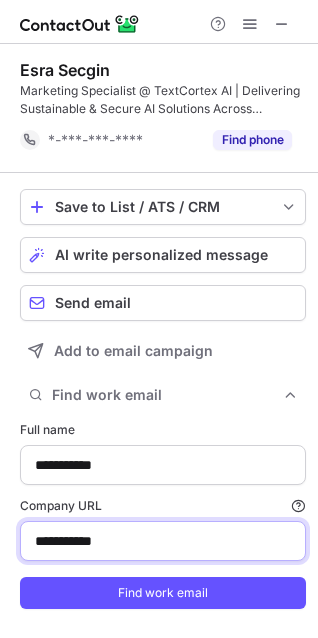 type on "**********" 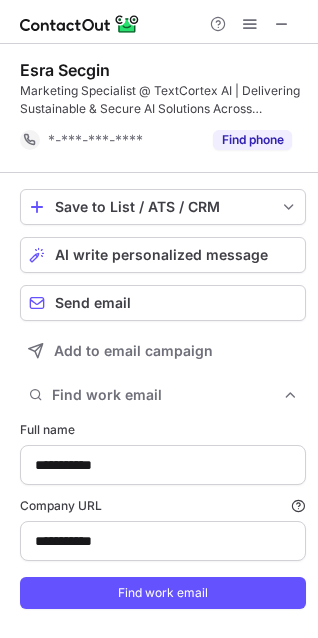 scroll, scrollTop: 38, scrollLeft: 0, axis: vertical 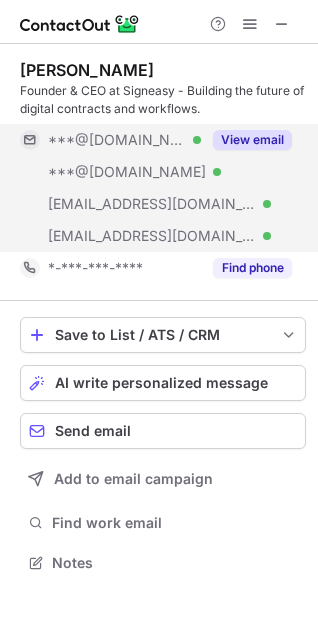 click on "View email" at bounding box center [252, 140] 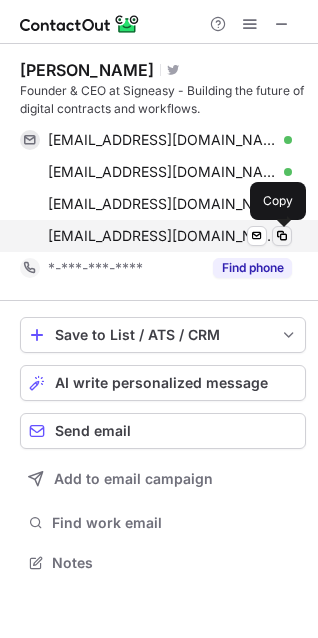 click at bounding box center (282, 236) 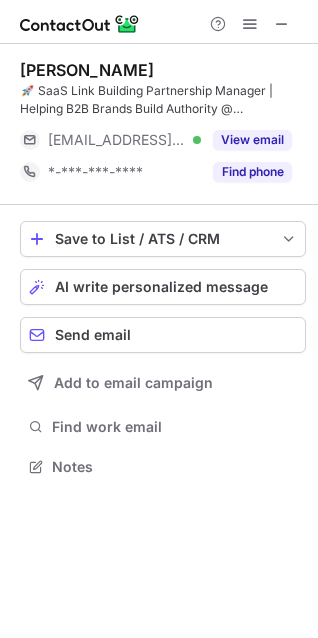 scroll, scrollTop: 0, scrollLeft: 0, axis: both 